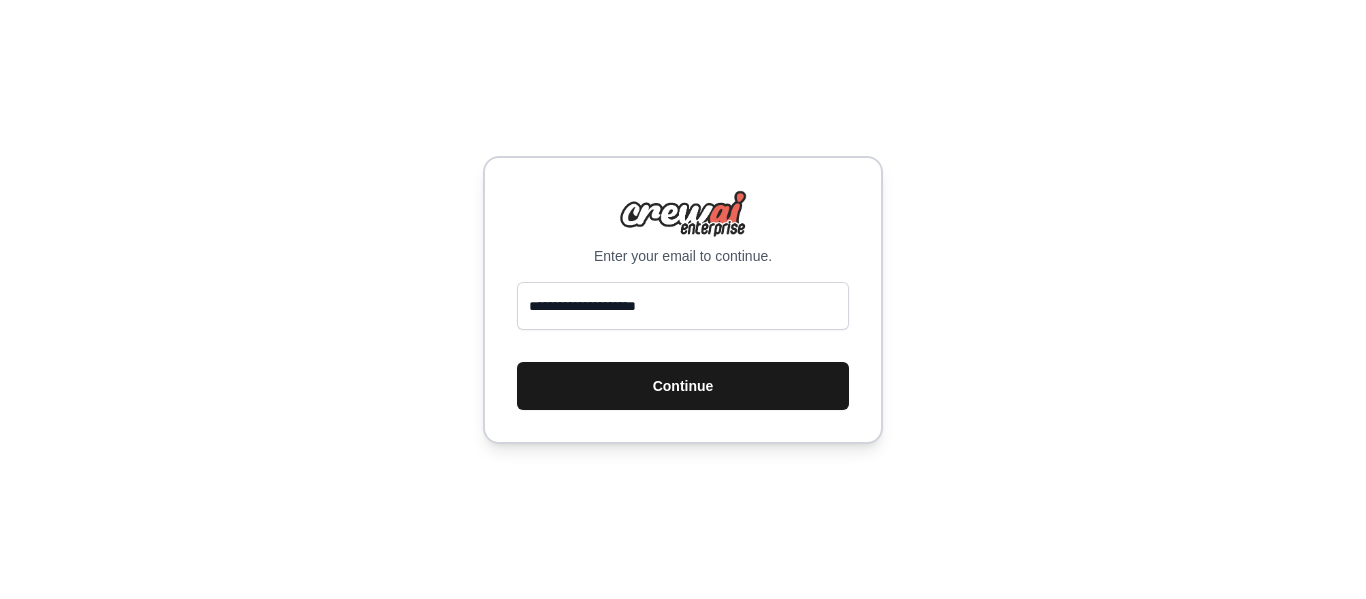 scroll, scrollTop: 0, scrollLeft: 0, axis: both 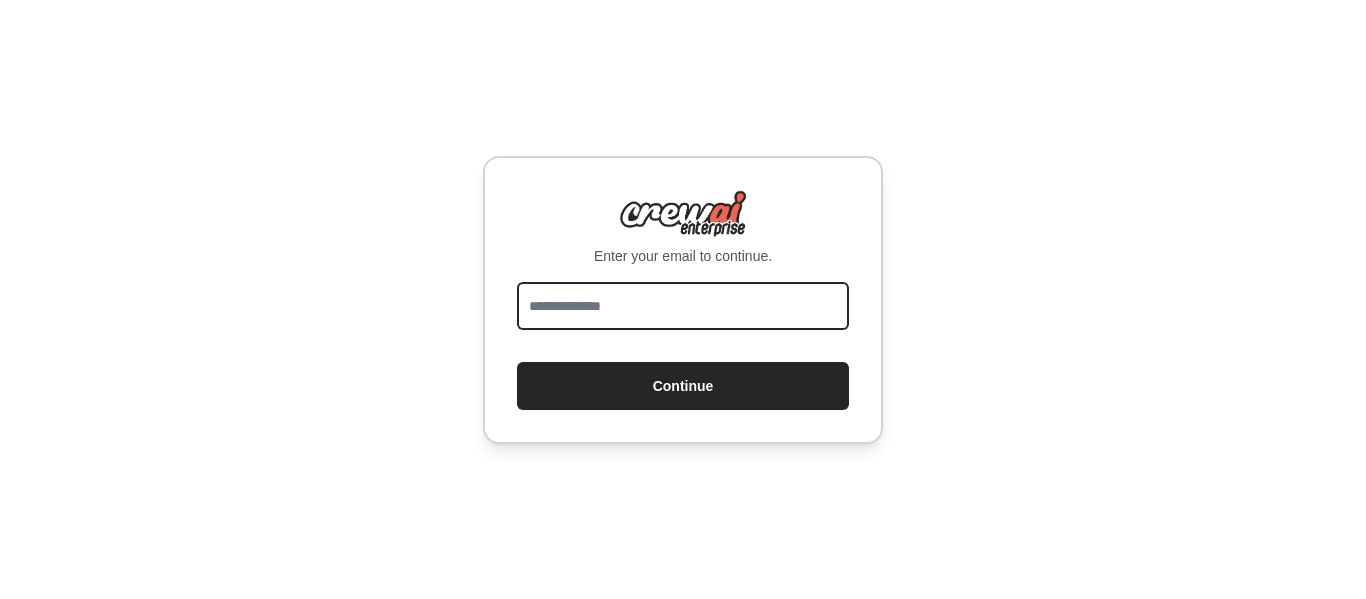 drag, startPoint x: 0, startPoint y: 0, endPoint x: 744, endPoint y: 310, distance: 806 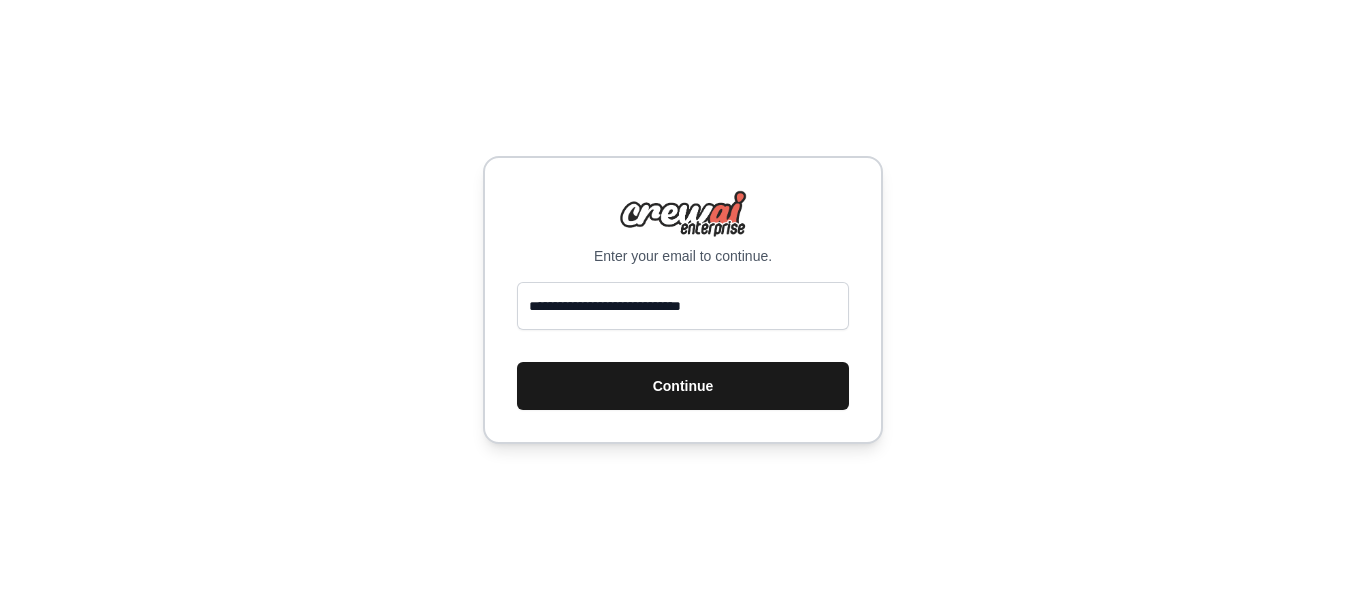 click on "Continue" at bounding box center (683, 386) 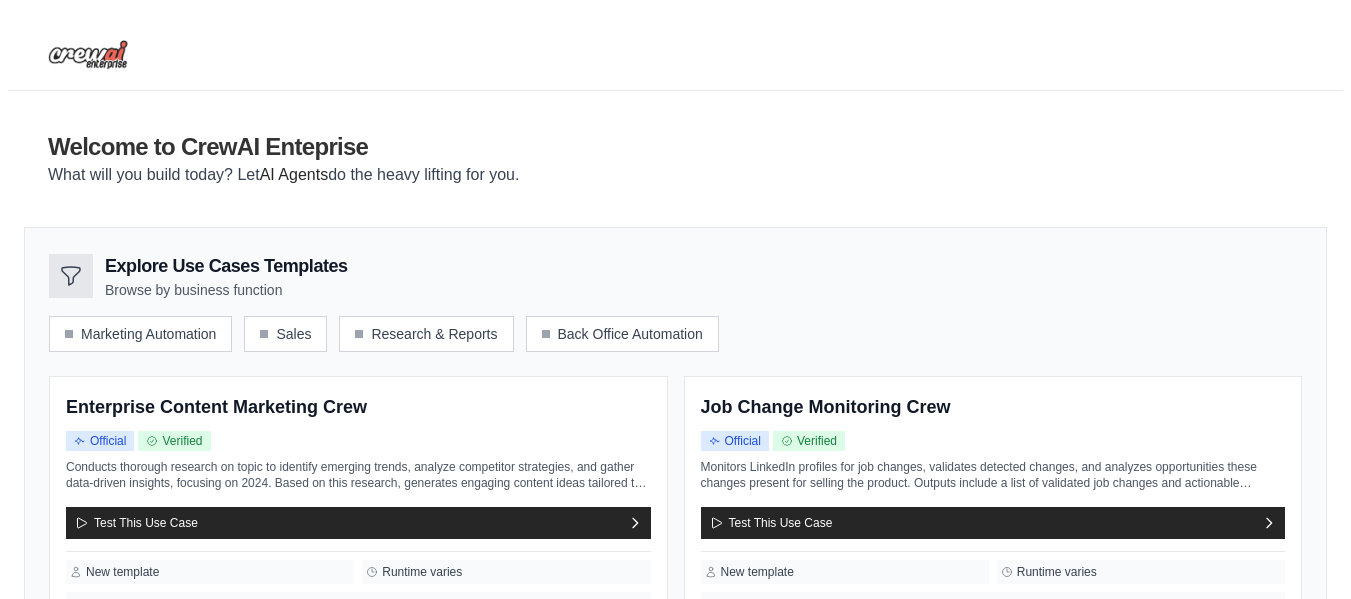 scroll, scrollTop: 0, scrollLeft: 0, axis: both 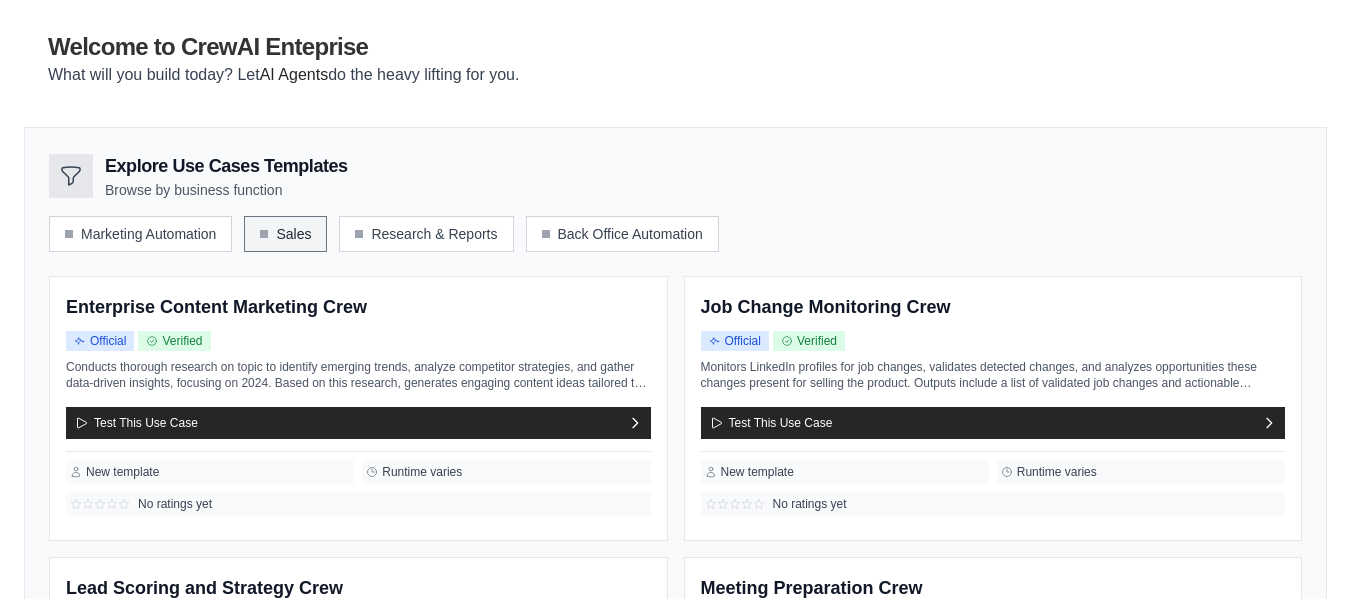 click on "Sales" at bounding box center [285, 234] 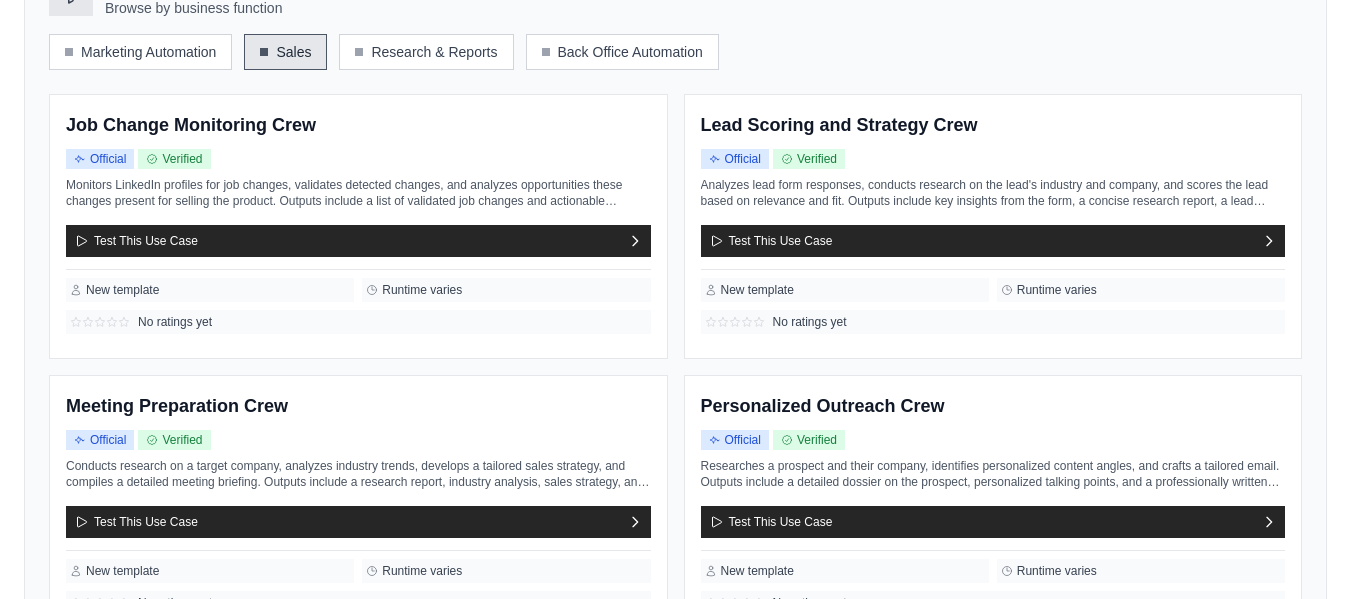 scroll, scrollTop: 300, scrollLeft: 0, axis: vertical 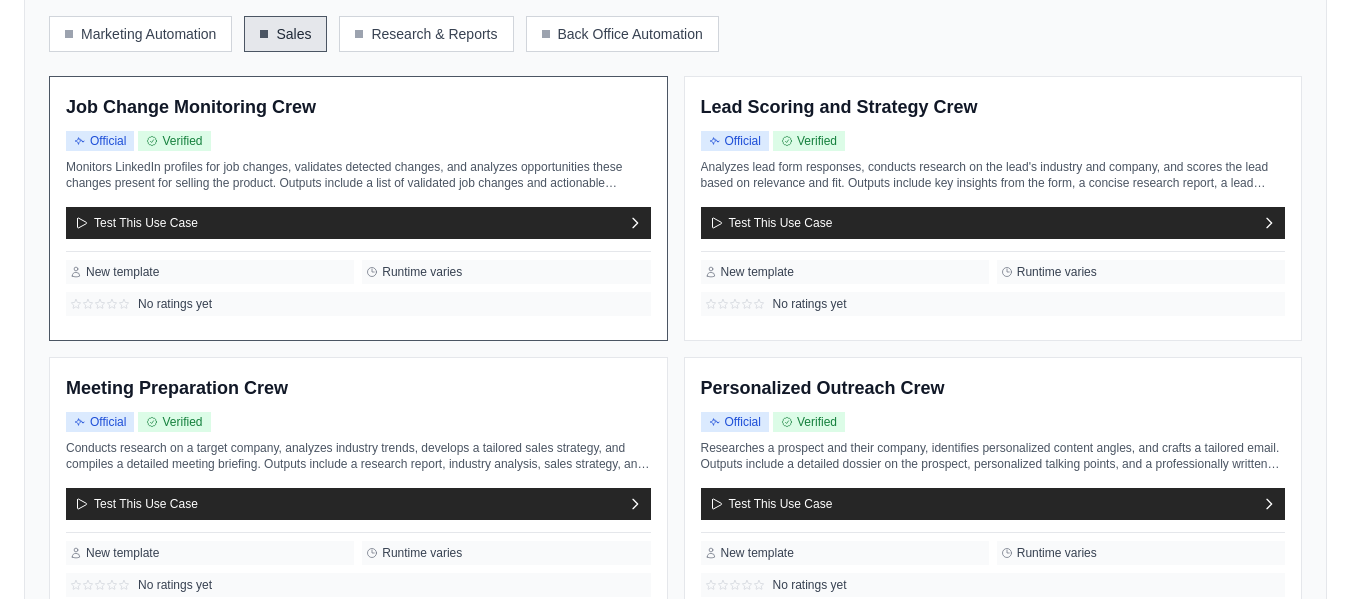 click on "New template" at bounding box center [210, 272] 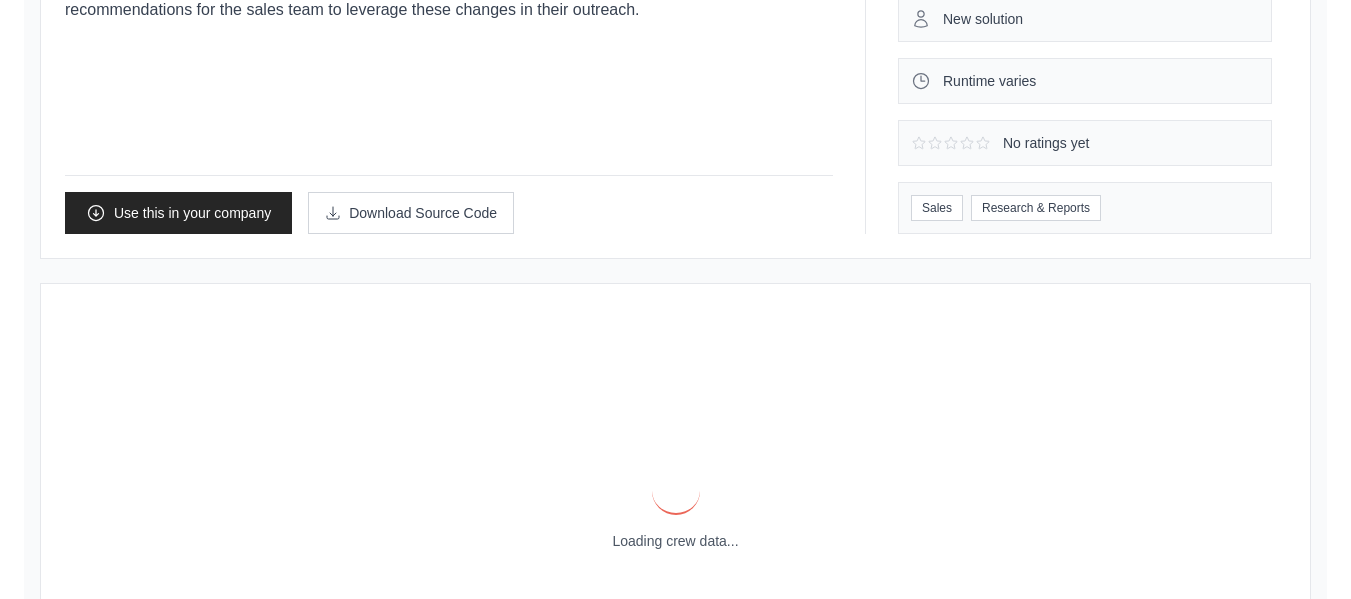 scroll, scrollTop: 0, scrollLeft: 0, axis: both 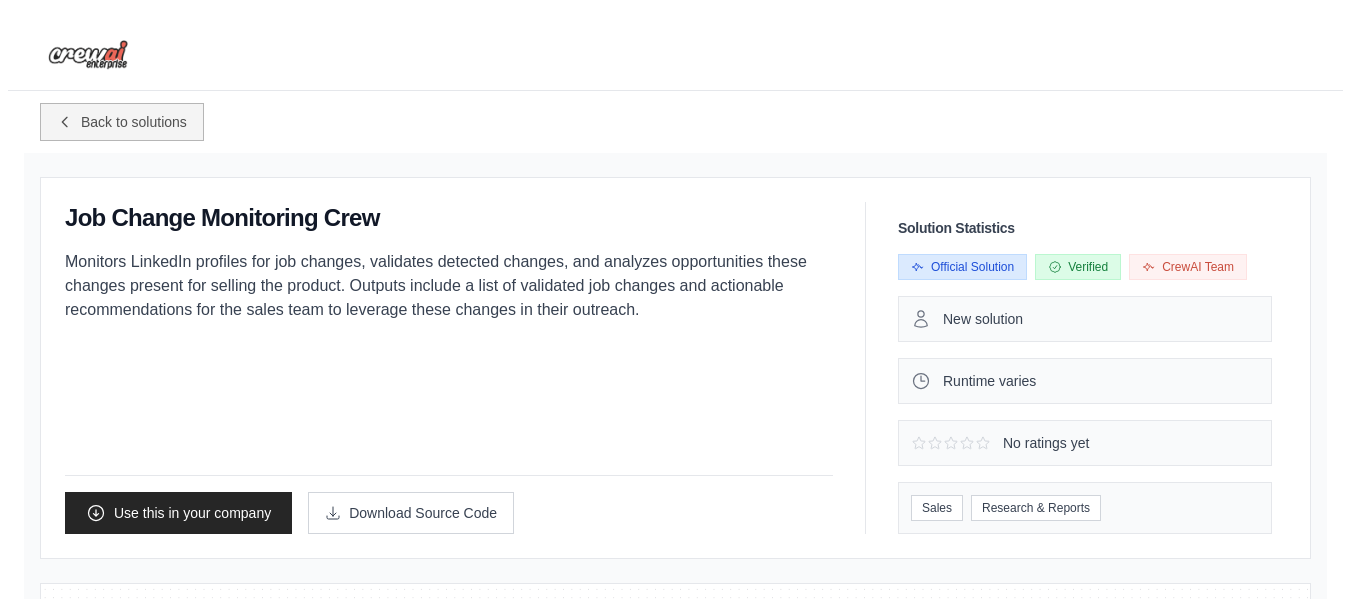 click 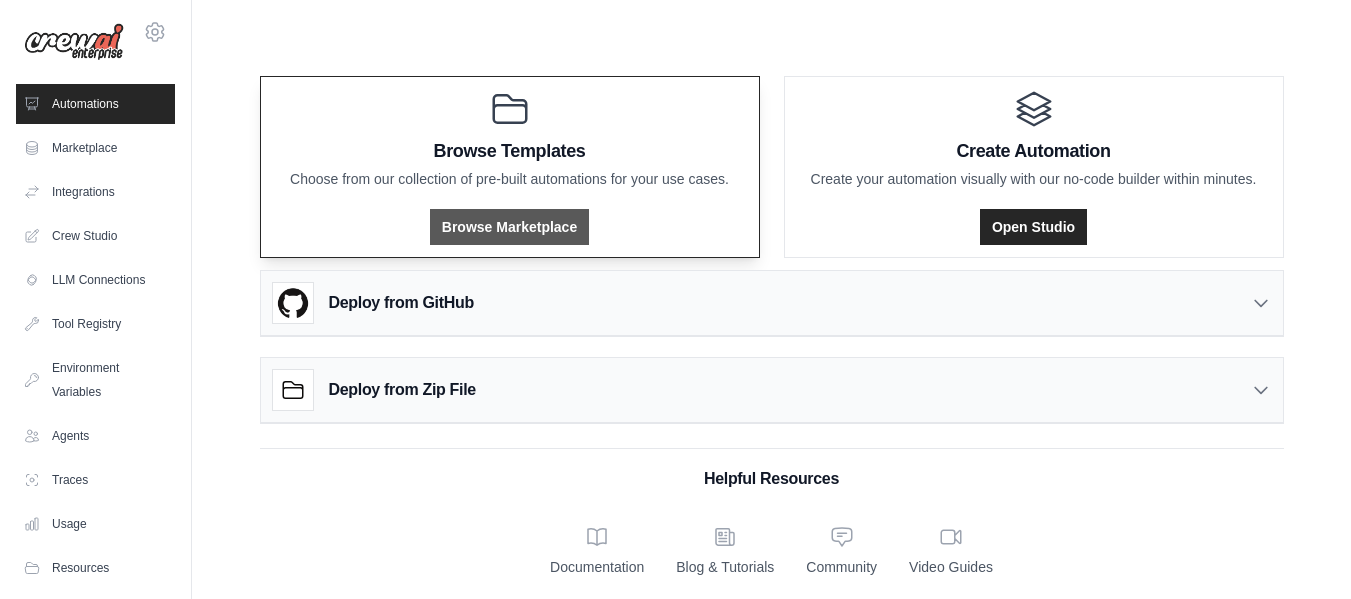 click on "Browse Marketplace" at bounding box center [509, 227] 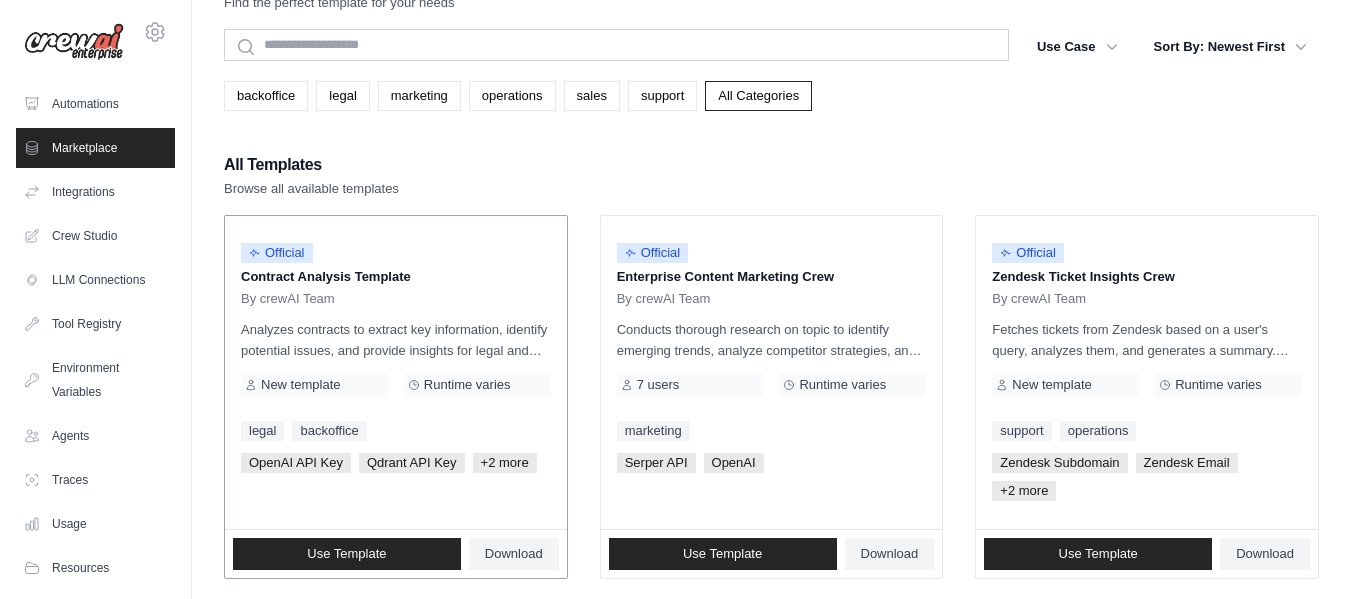 scroll, scrollTop: 100, scrollLeft: 0, axis: vertical 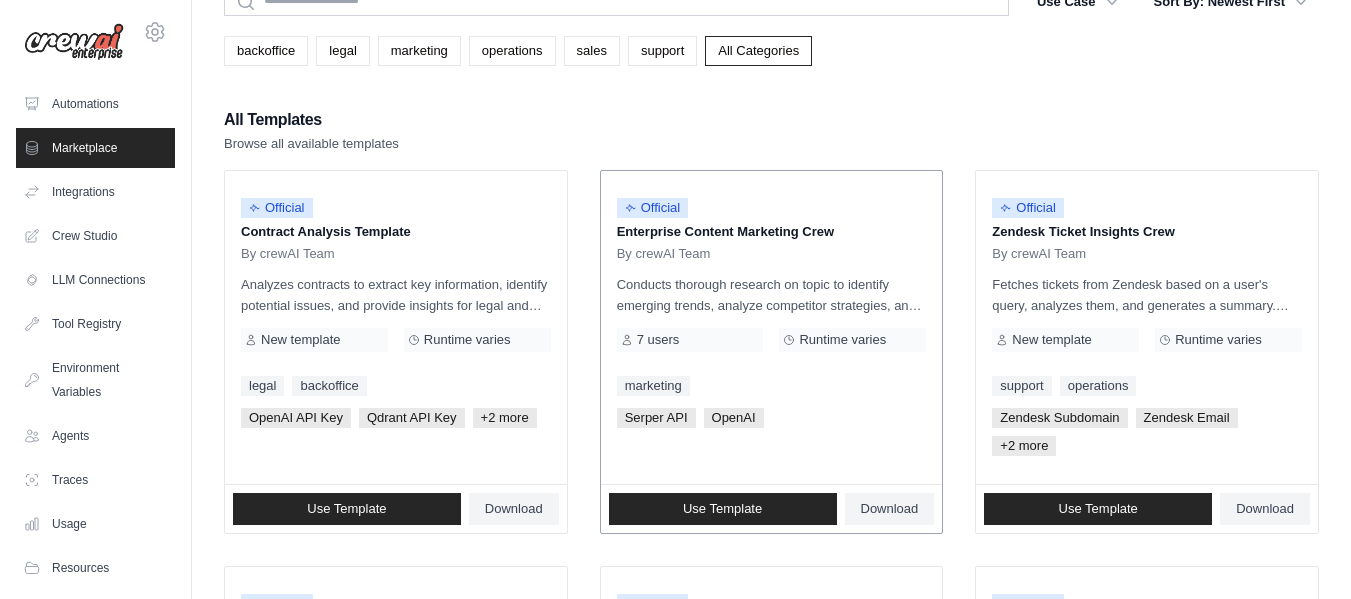 click on "Conducts thorough research on topic to identify emerging trends, analyze competitor strategies, and gather data-driven insights, focusing on 2024. Based on this research, generates engaging content ideas tailored to your brand voice and target audience. Outputs include a list of key insights in bullet points, along with detailed outlines for at least 5 content pieces in multiple formats (blog posts, social media content, infographics, etc.), complete with descriptions, target audiences, and distribution strategies." at bounding box center [772, 295] 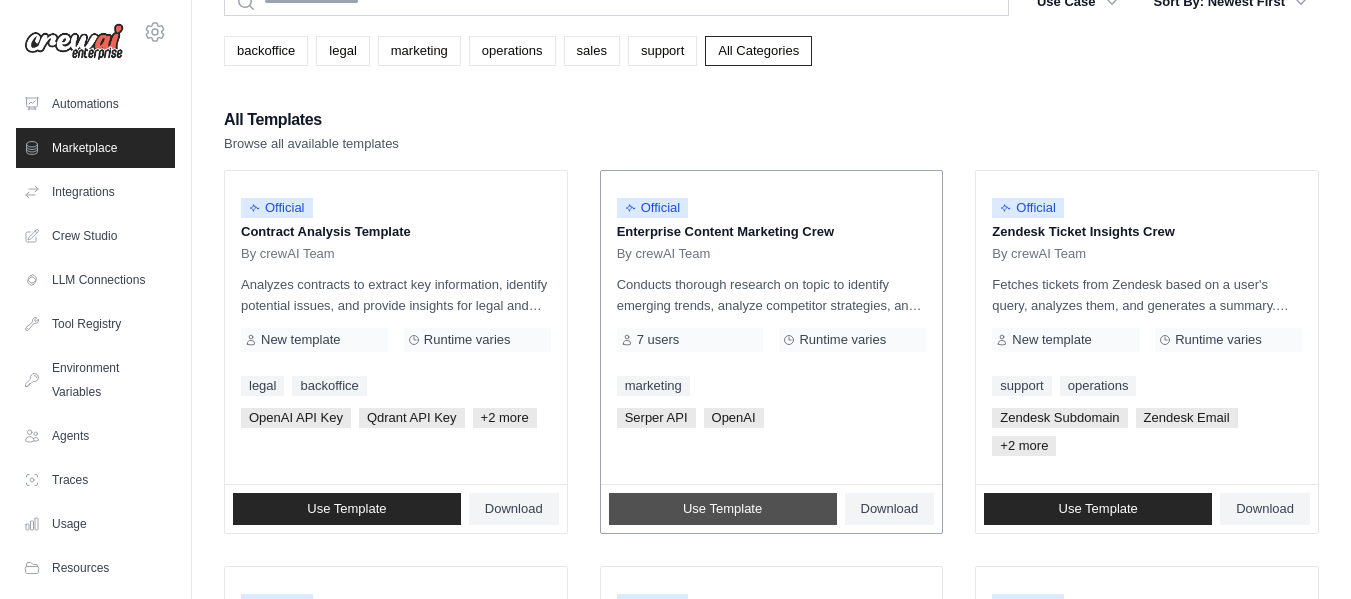 click on "Use Template" at bounding box center [723, 509] 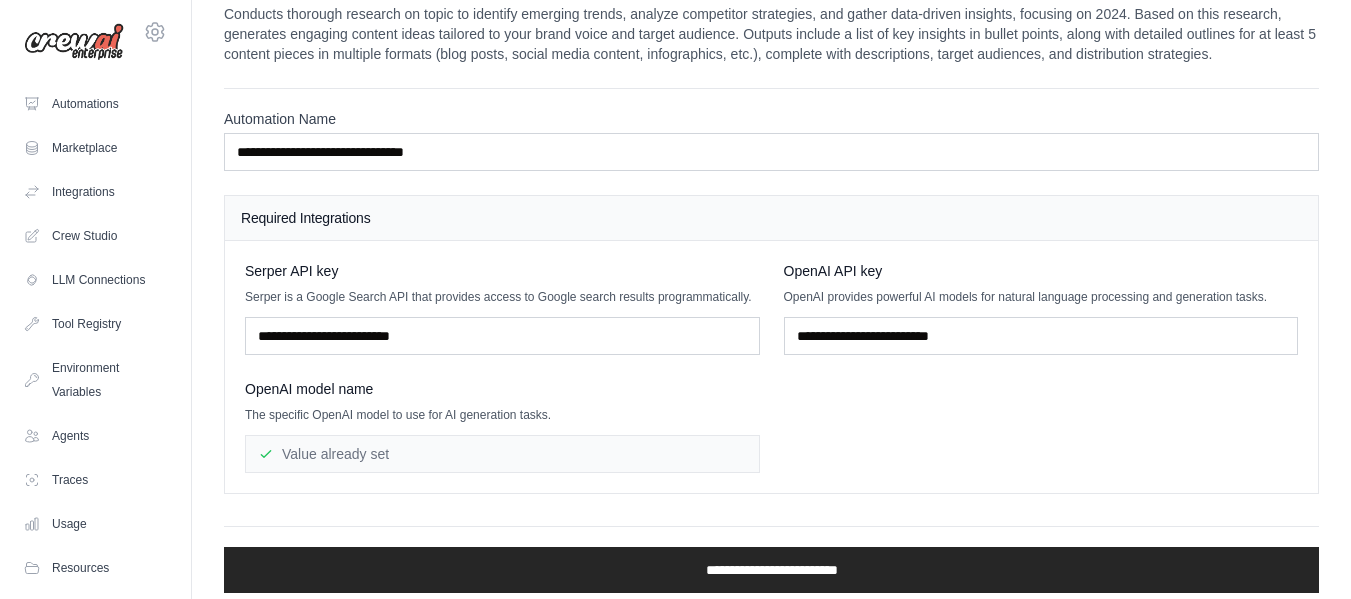 scroll, scrollTop: 0, scrollLeft: 0, axis: both 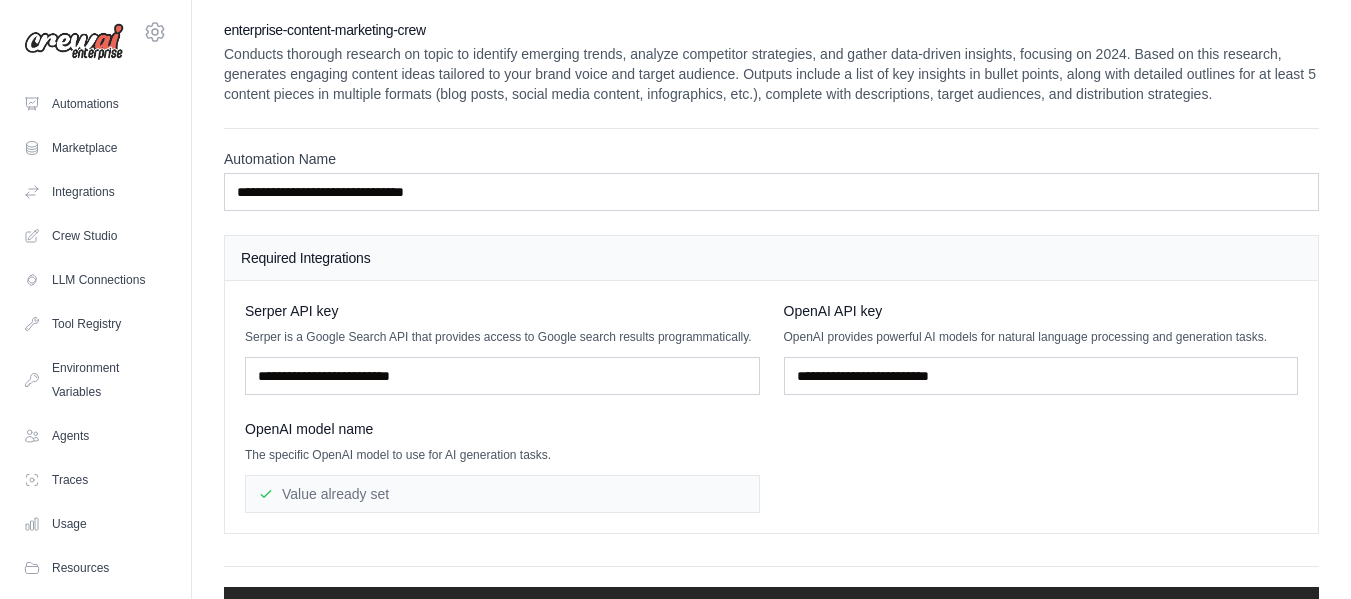 click on "Serper API key
Serper is a Google Search API that provides access to Google search results programmatically.
OpenAI API key
OpenAI provides powerful AI models for natural language processing and generation tasks.
OpenAI model name
The specific OpenAI model to use for AI generation tasks." at bounding box center (771, 407) 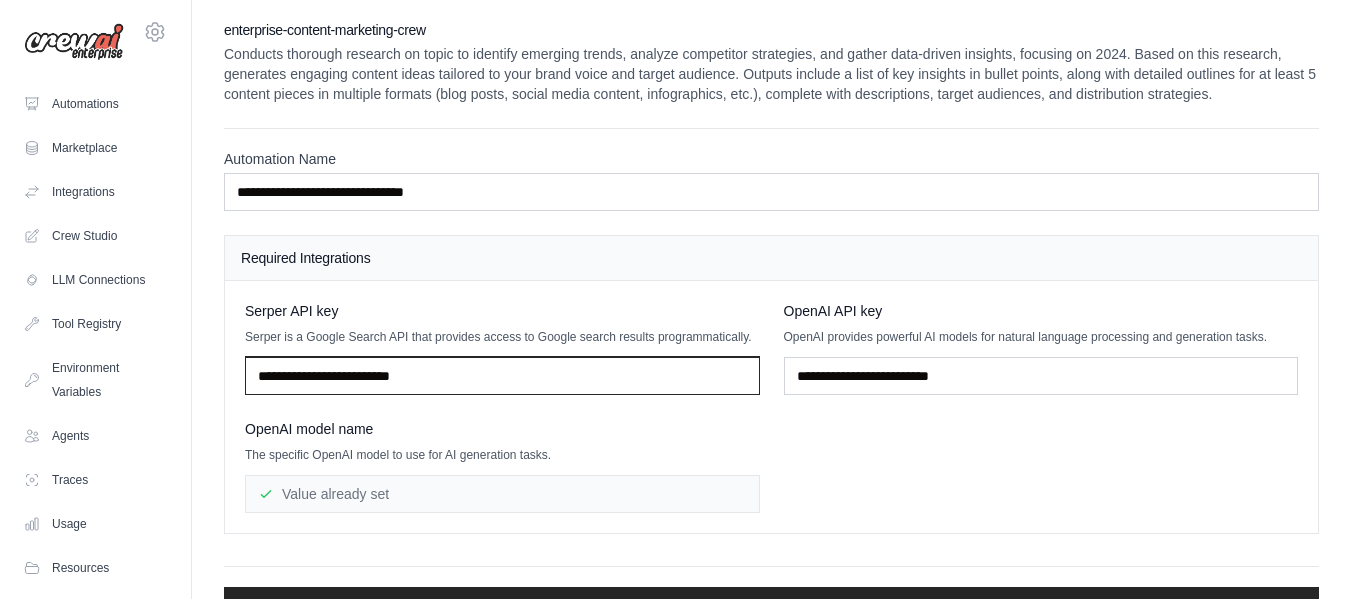 click at bounding box center (502, 376) 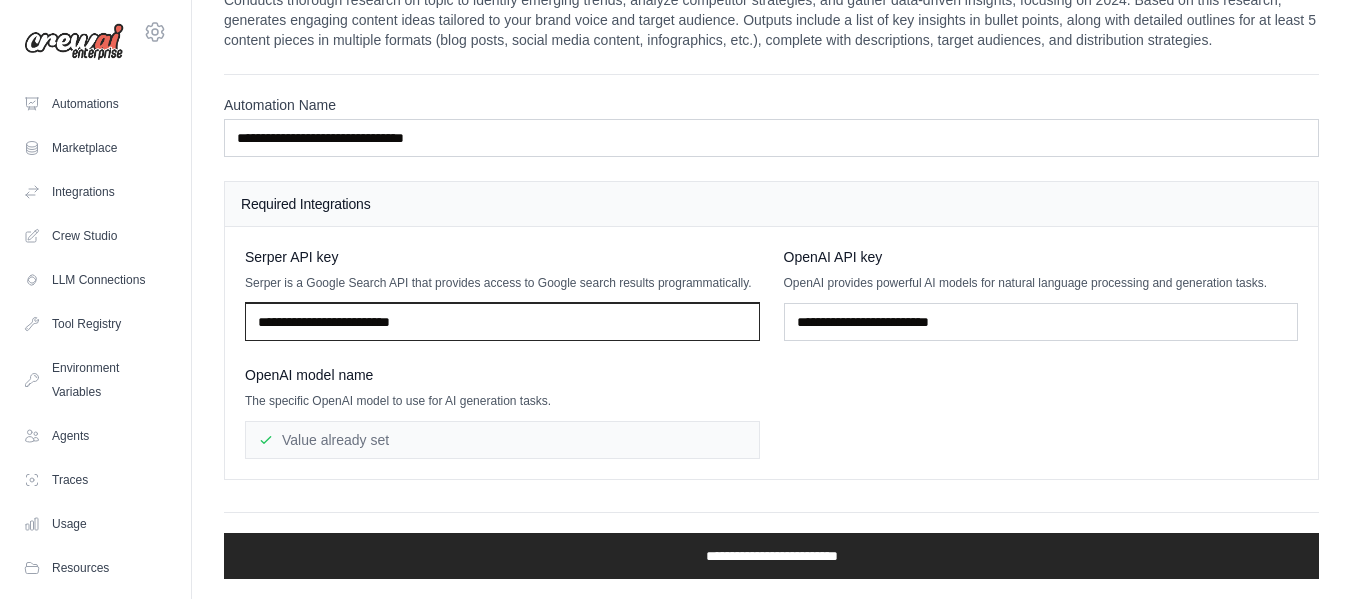 scroll, scrollTop: 0, scrollLeft: 0, axis: both 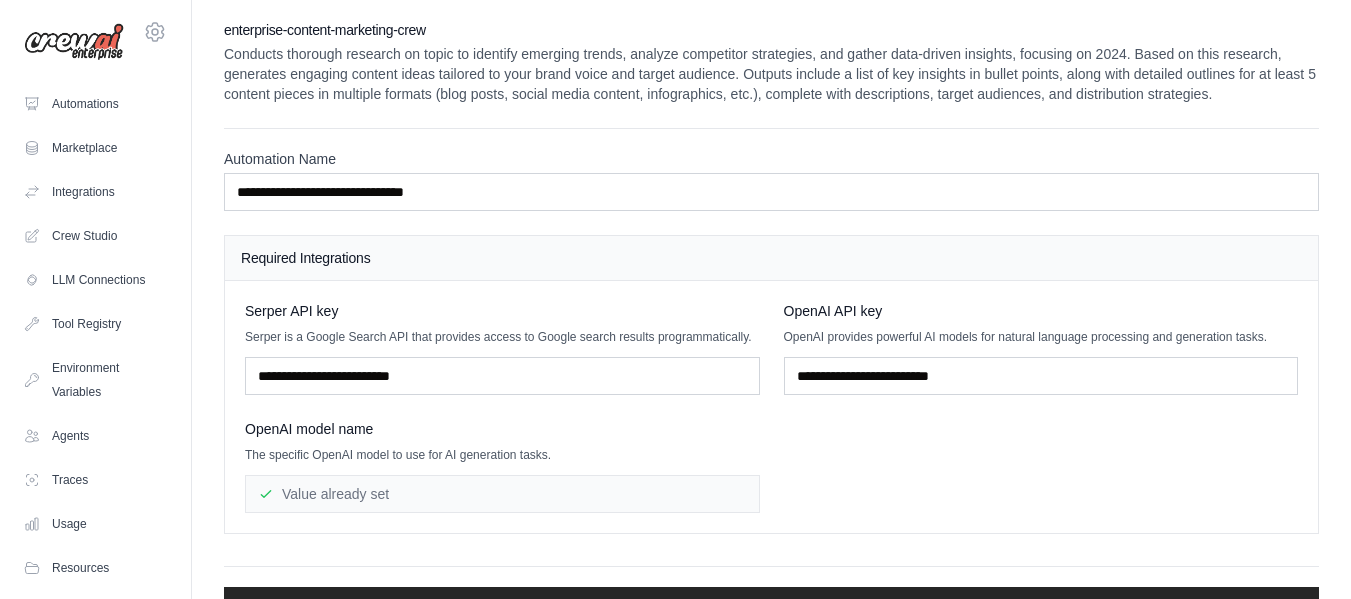 drag, startPoint x: 277, startPoint y: 109, endPoint x: 290, endPoint y: 107, distance: 13.152946 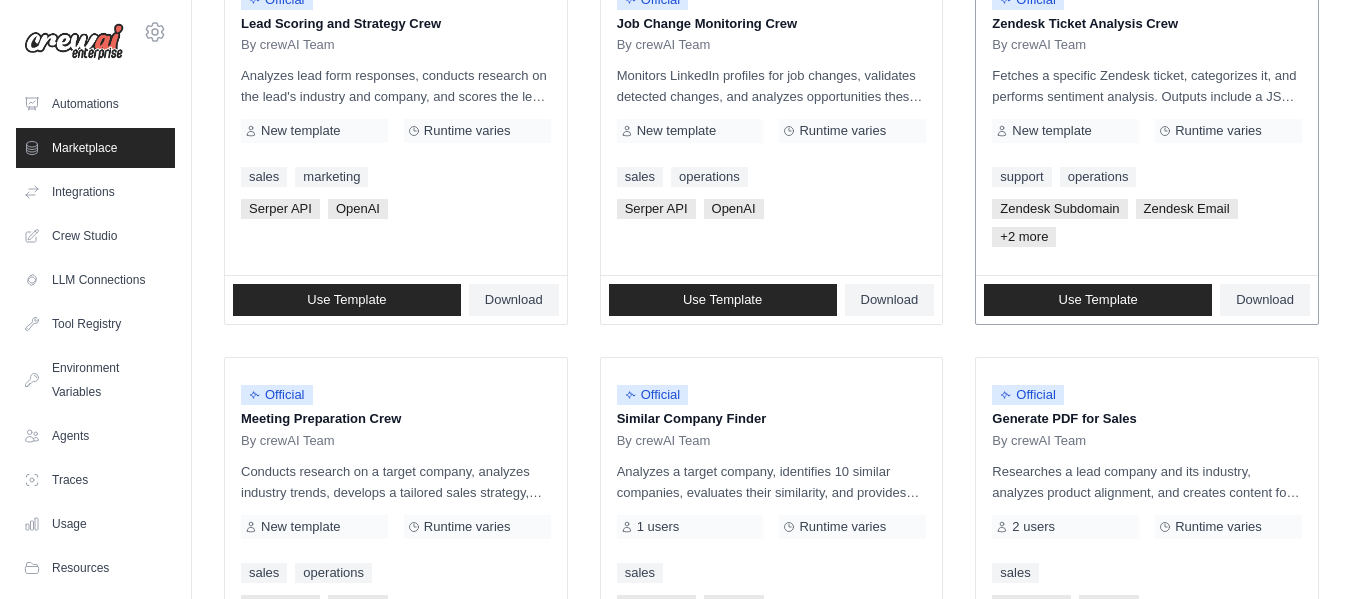 scroll, scrollTop: 1200, scrollLeft: 0, axis: vertical 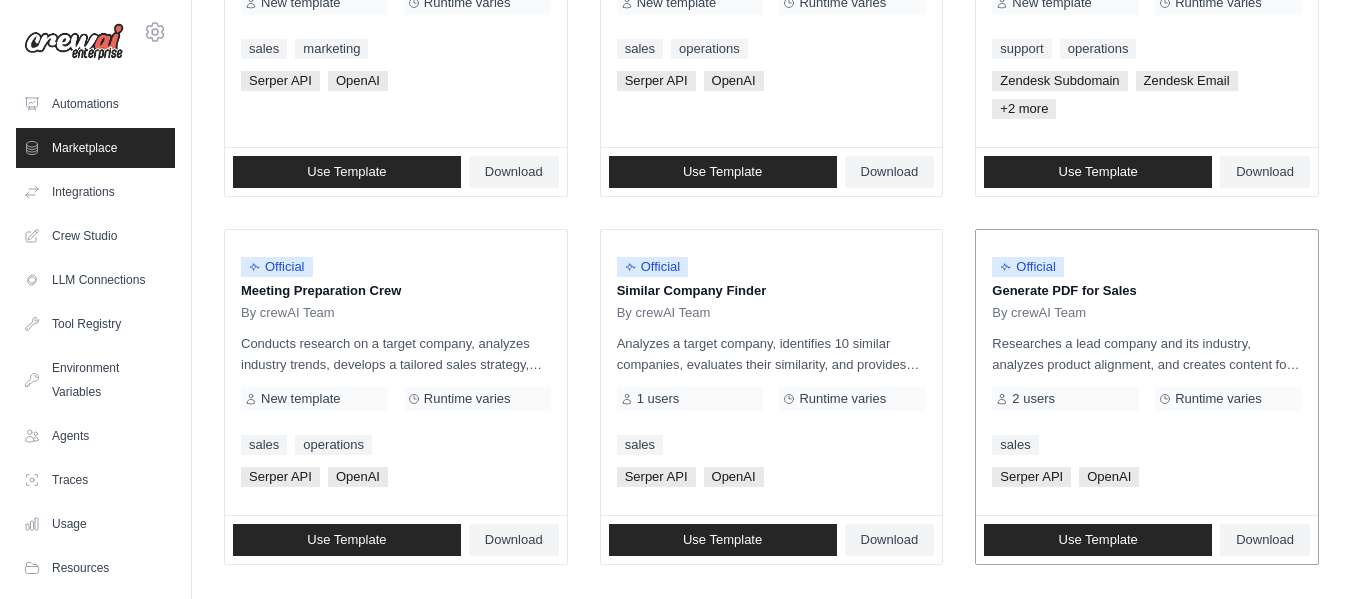 click on "Generate PDF for Sales" at bounding box center [1147, 291] 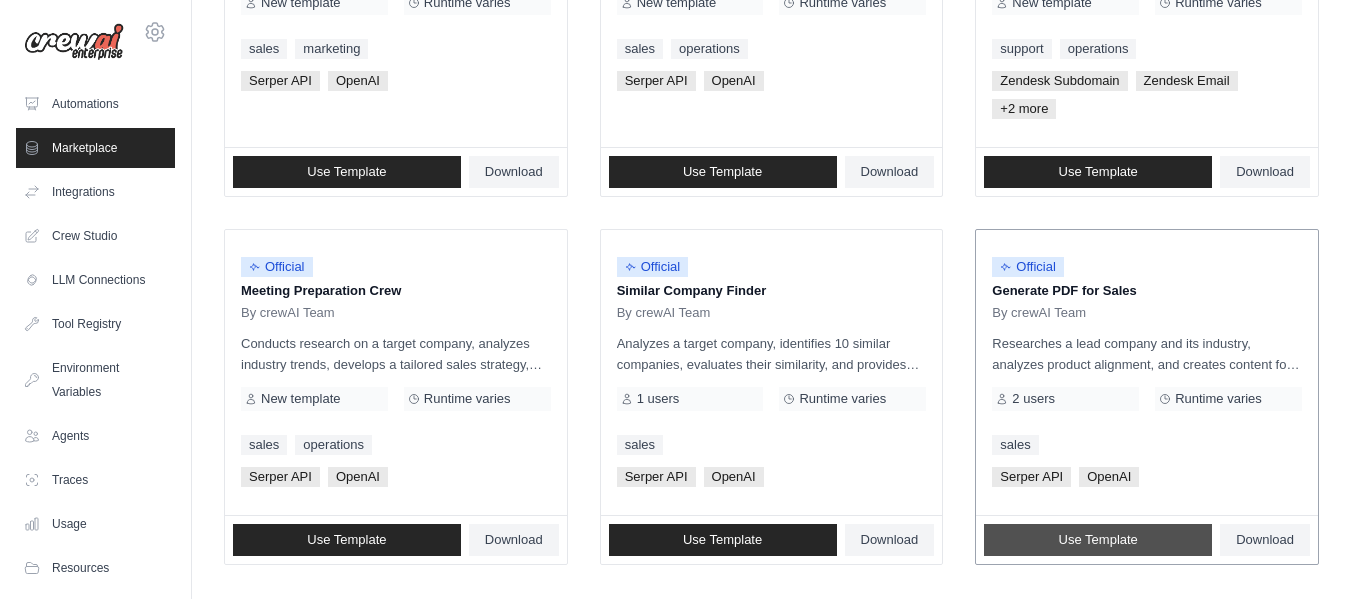 click on "Use Template" at bounding box center [1098, 540] 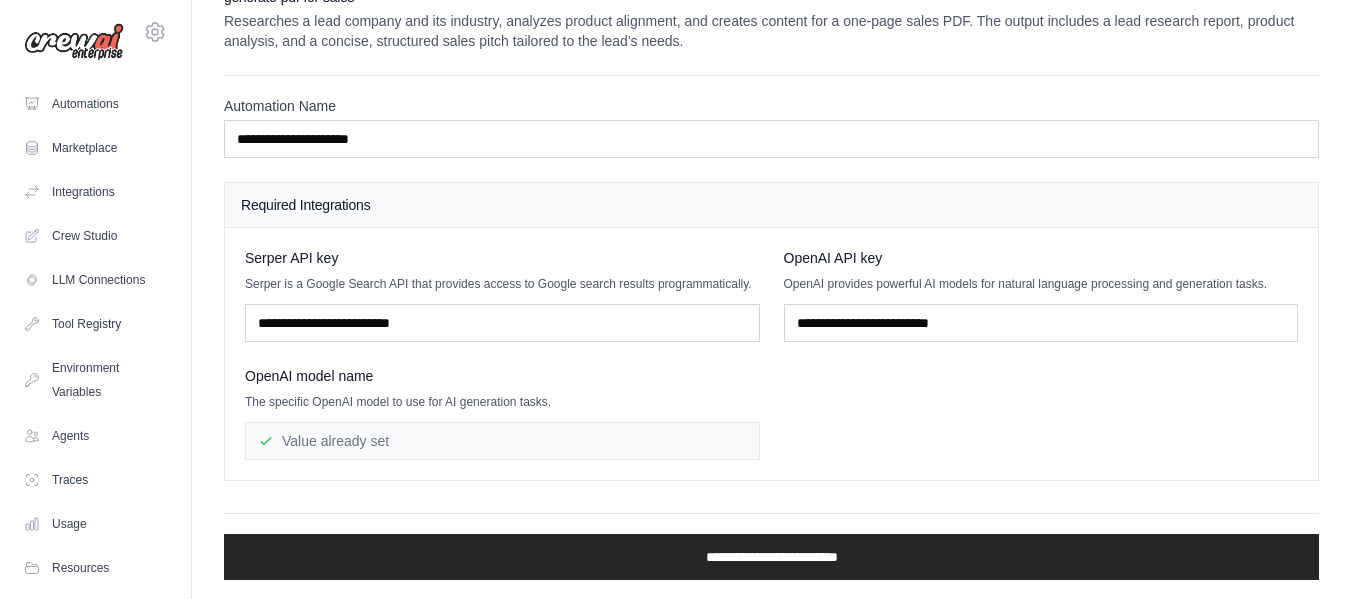 scroll, scrollTop: 50, scrollLeft: 0, axis: vertical 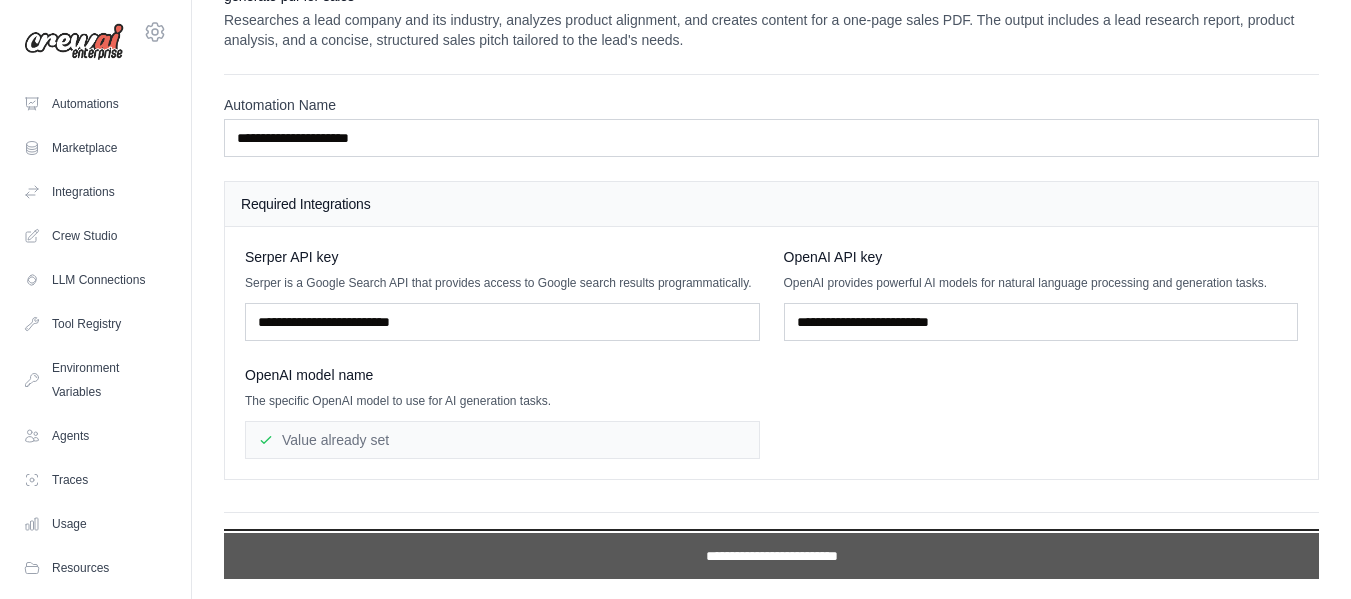 click on "**********" at bounding box center [771, 556] 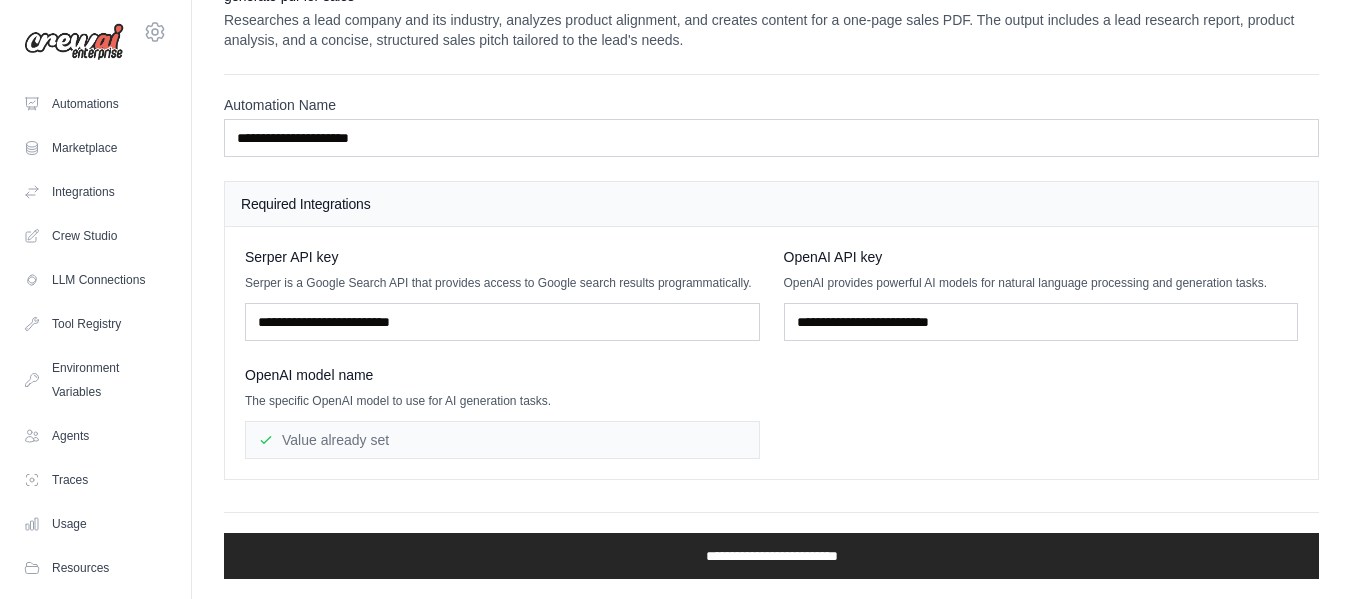 drag, startPoint x: 809, startPoint y: 3, endPoint x: 791, endPoint y: 91, distance: 89.822044 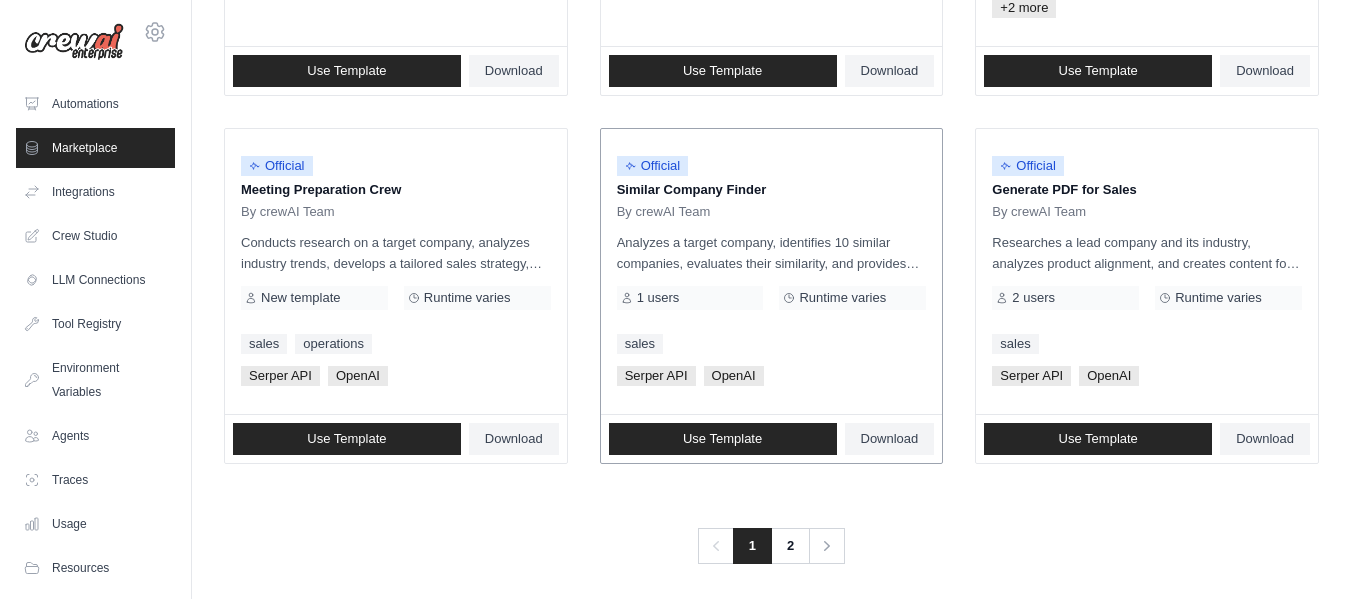 scroll, scrollTop: 1310, scrollLeft: 0, axis: vertical 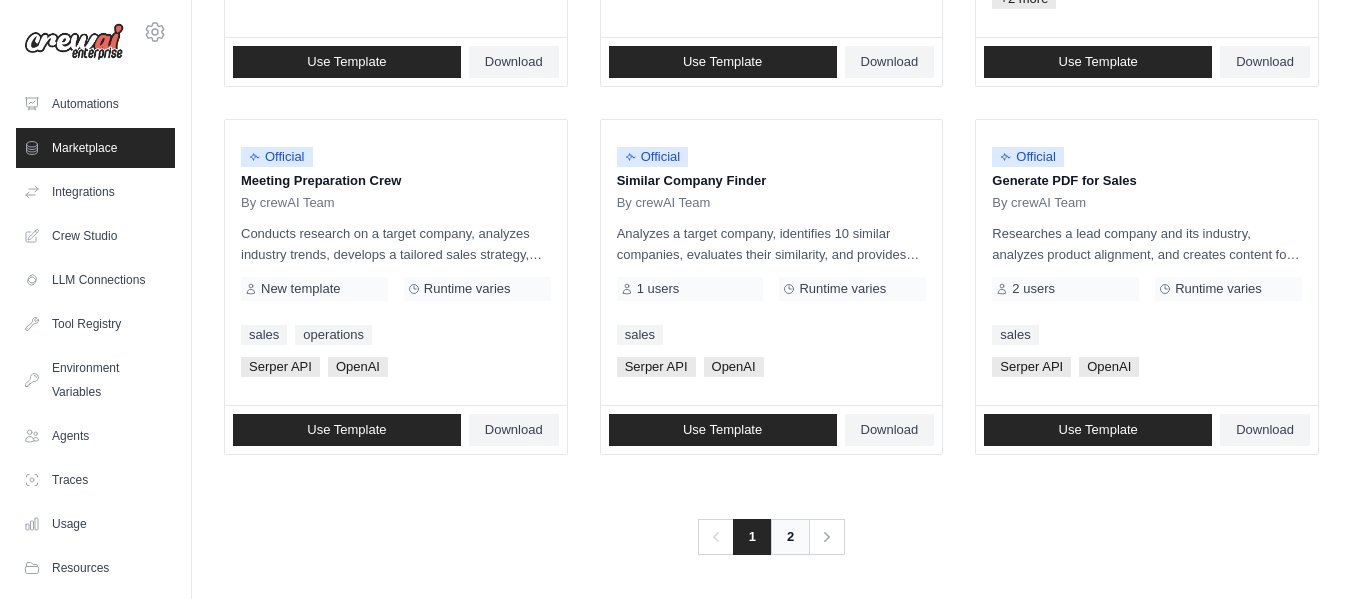 click on "2" at bounding box center (790, 537) 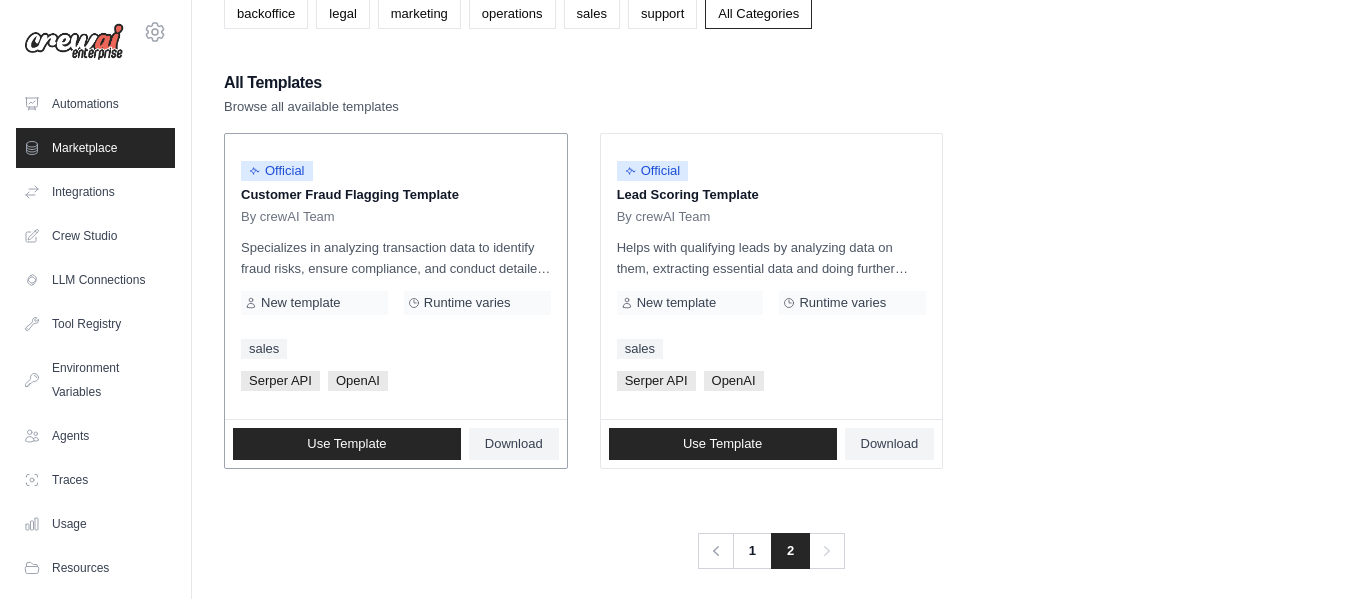 scroll, scrollTop: 151, scrollLeft: 0, axis: vertical 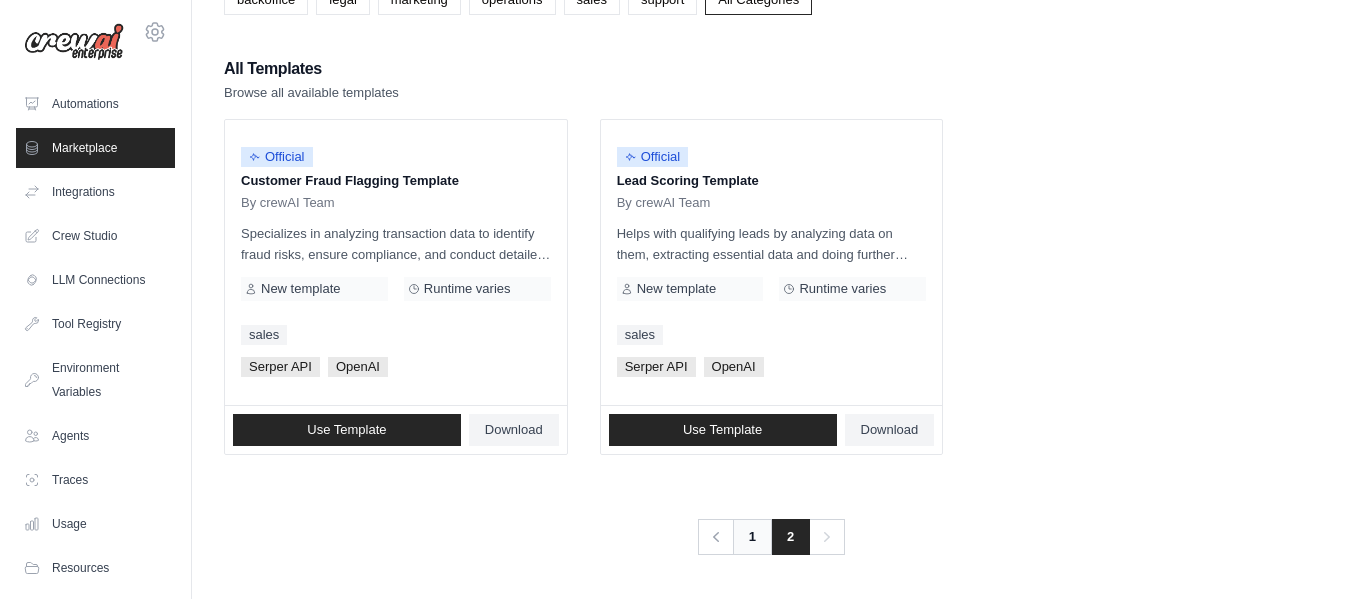 click on "1" at bounding box center [752, 537] 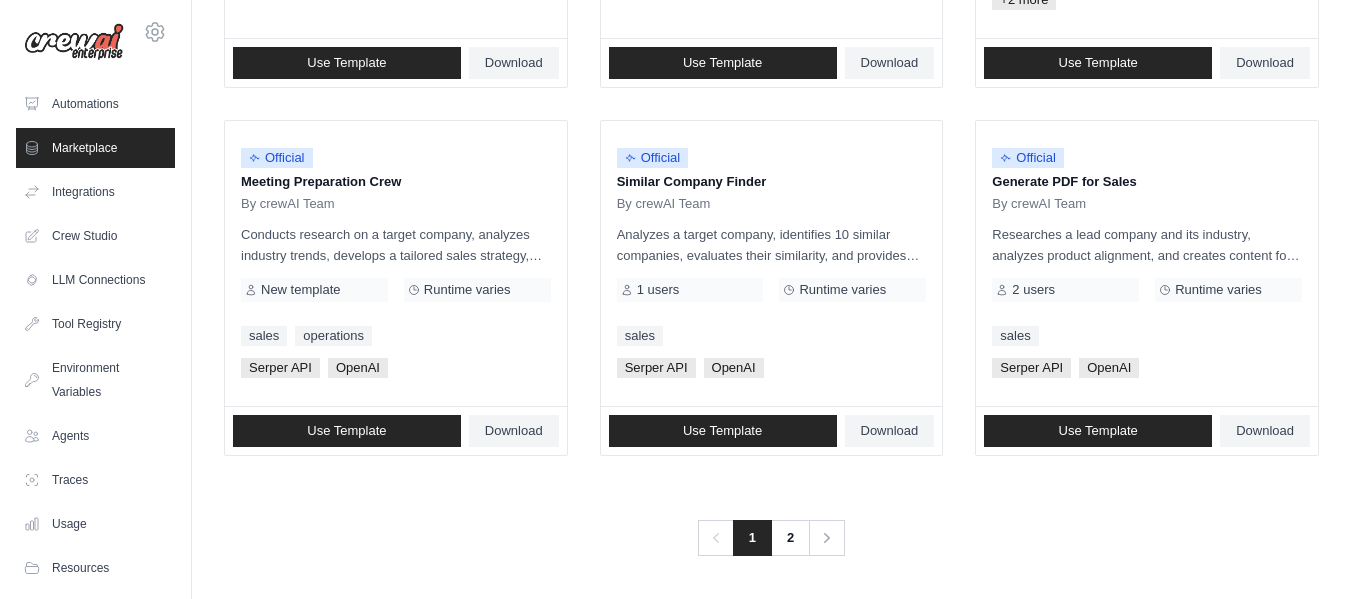 scroll, scrollTop: 1310, scrollLeft: 0, axis: vertical 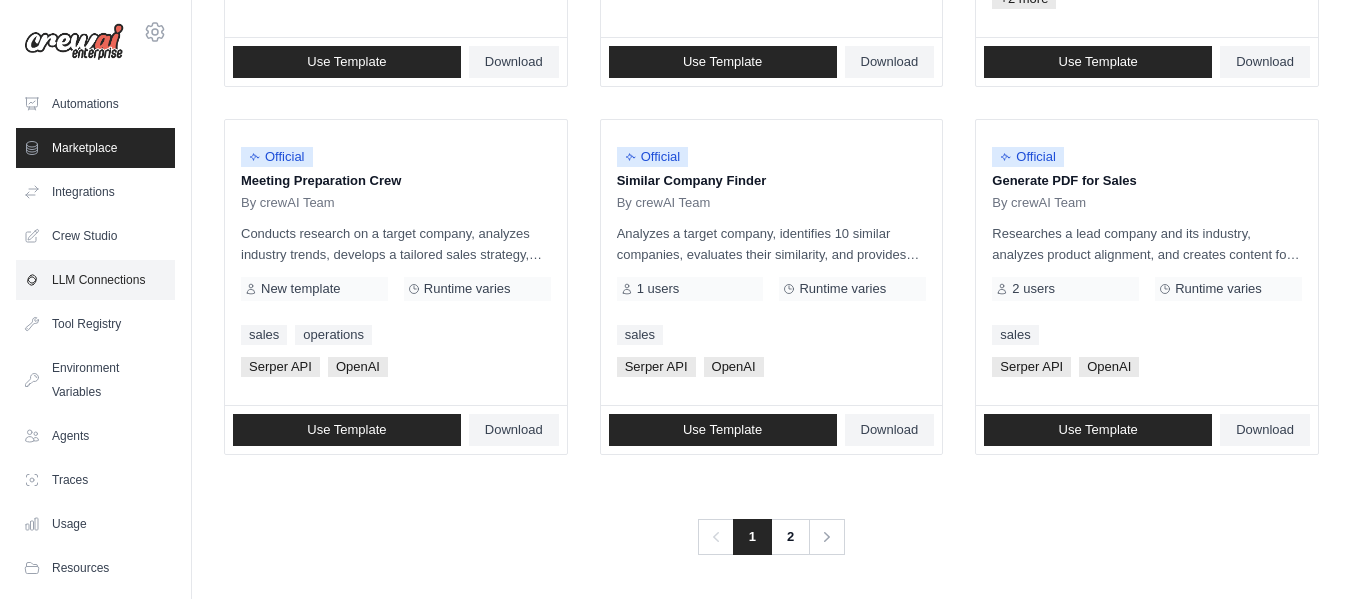 click on "LLM Connections" at bounding box center [95, 280] 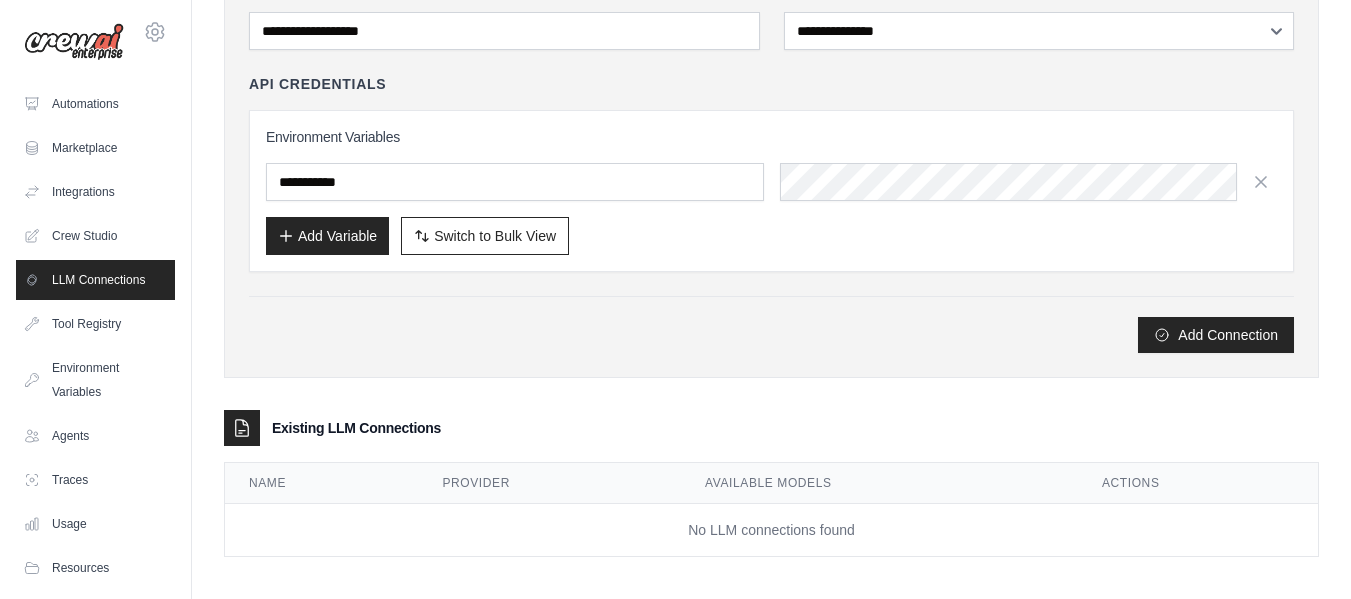 scroll, scrollTop: 183, scrollLeft: 0, axis: vertical 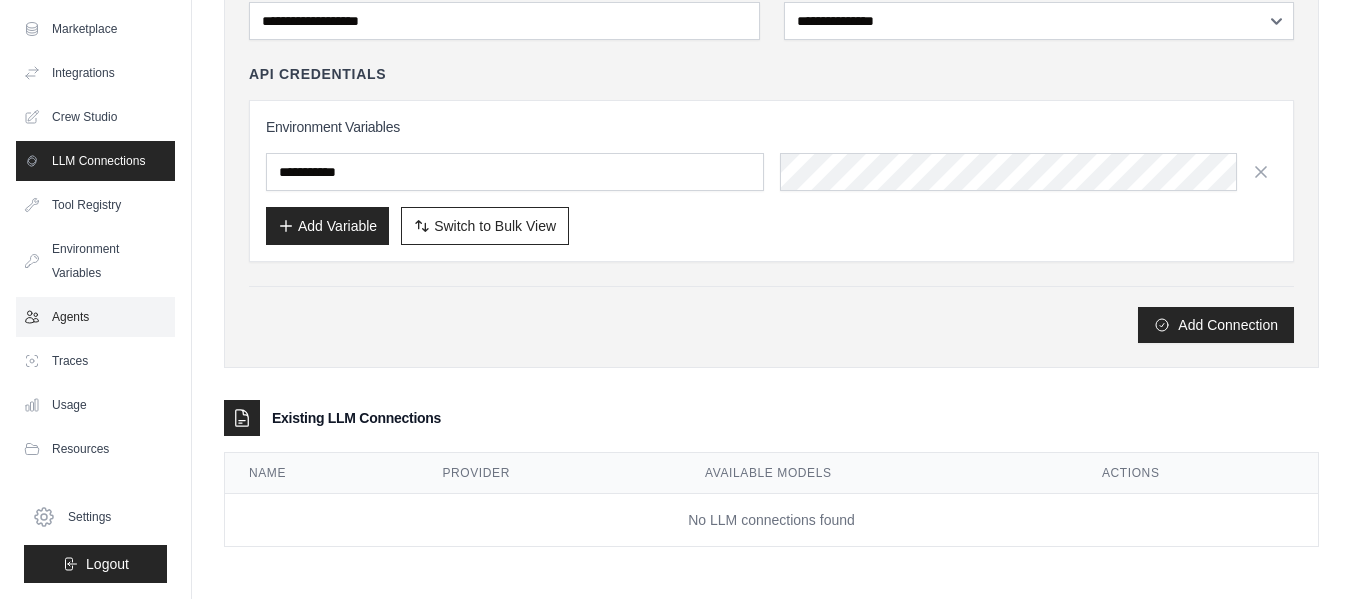 click on "Agents" at bounding box center (95, 317) 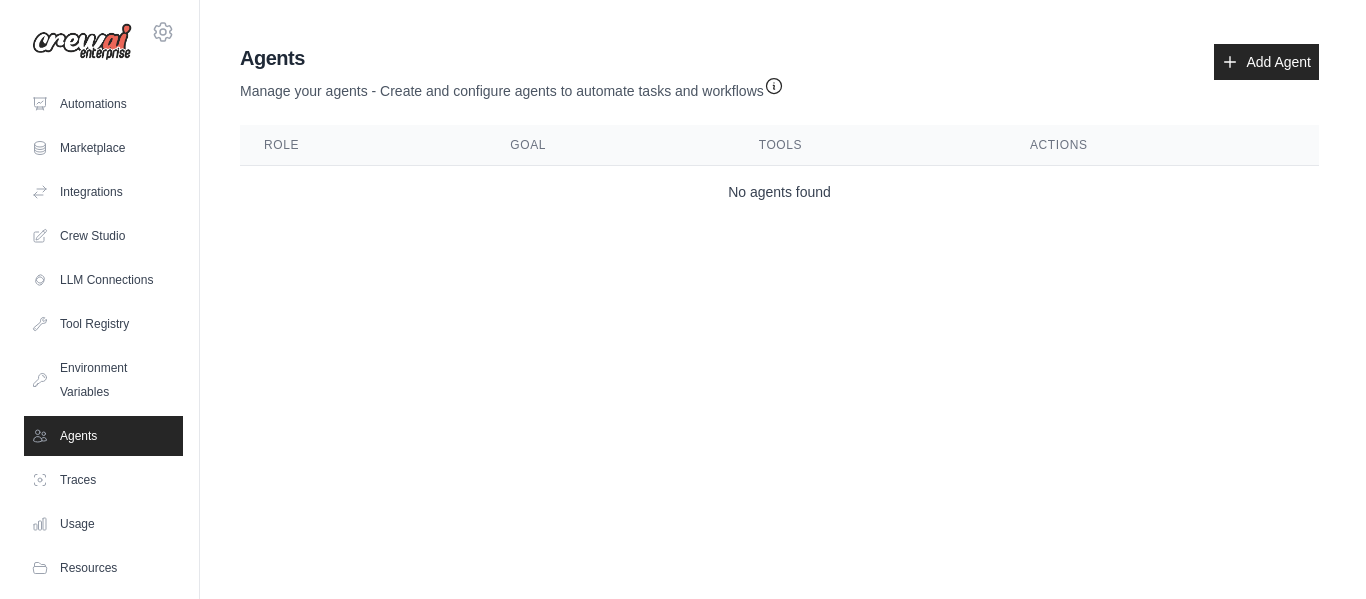 scroll, scrollTop: 0, scrollLeft: 0, axis: both 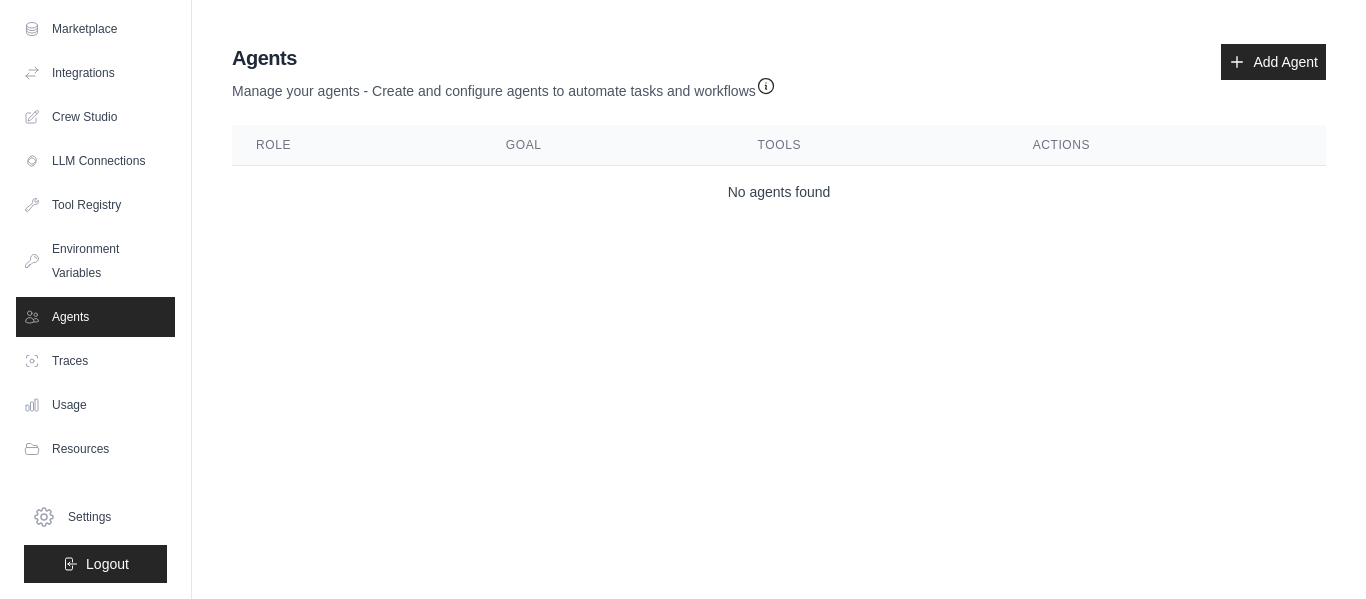 drag, startPoint x: 804, startPoint y: 203, endPoint x: 689, endPoint y: 237, distance: 119.92081 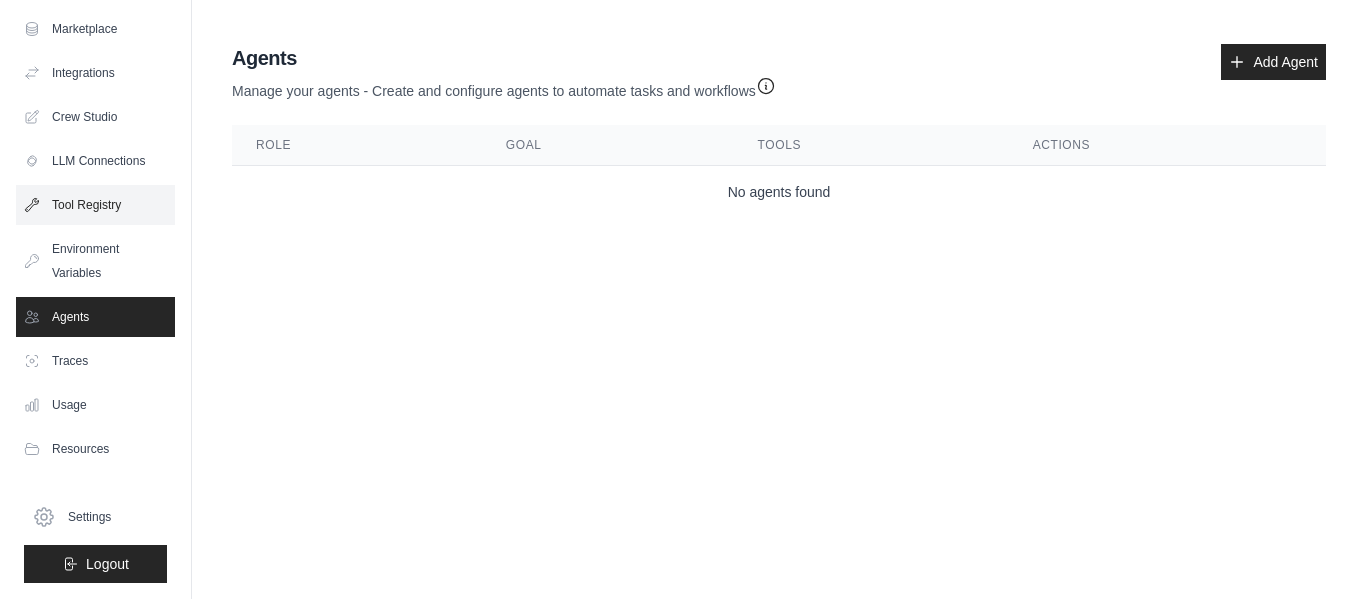 click on "Tool Registry" at bounding box center [95, 205] 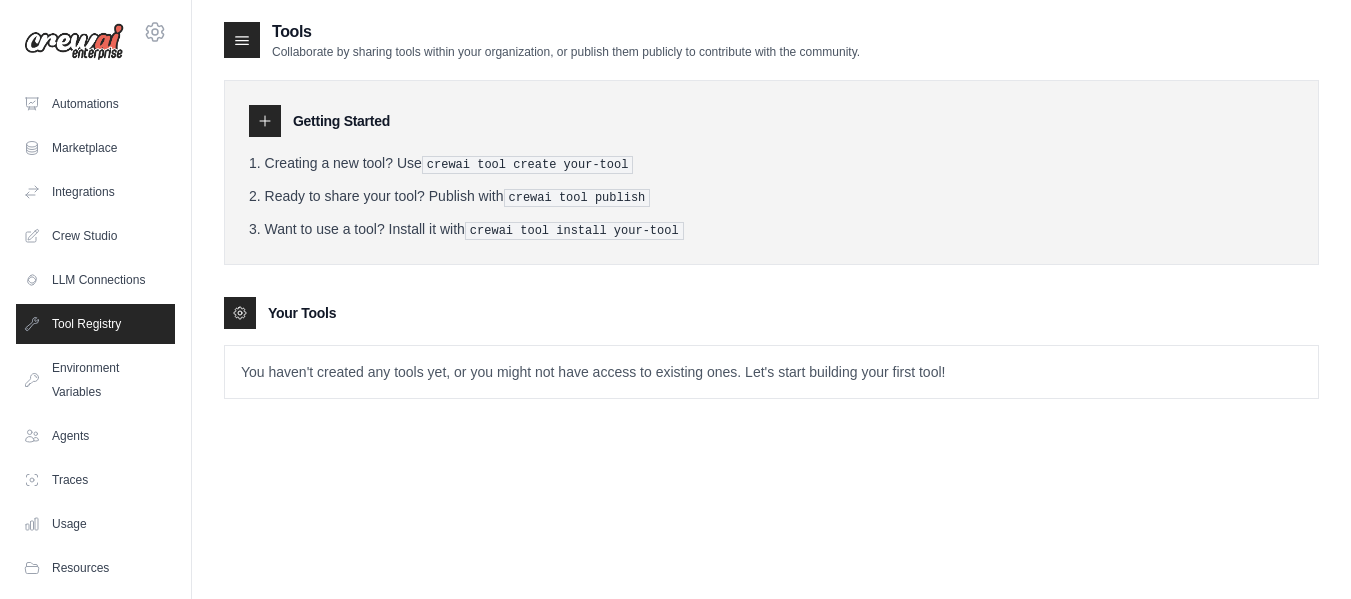 scroll, scrollTop: 40, scrollLeft: 0, axis: vertical 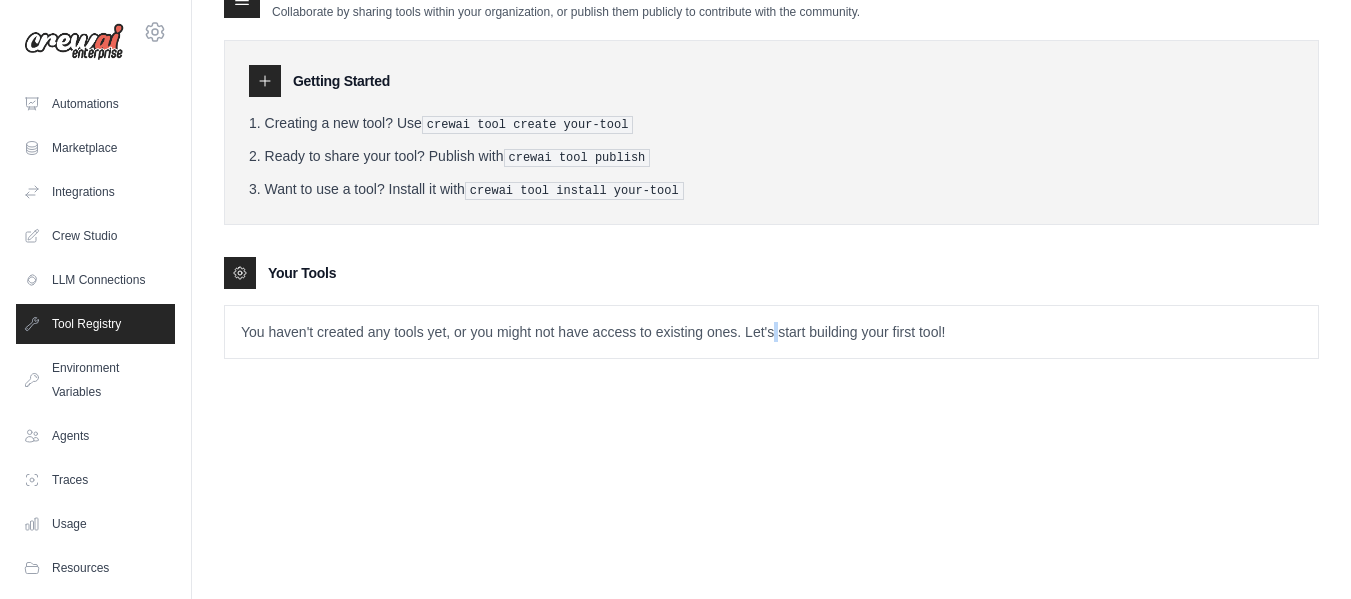 click on "You haven't created any tools yet, or you might not have access to
existing ones. Let's start building your first tool!" at bounding box center [771, 332] 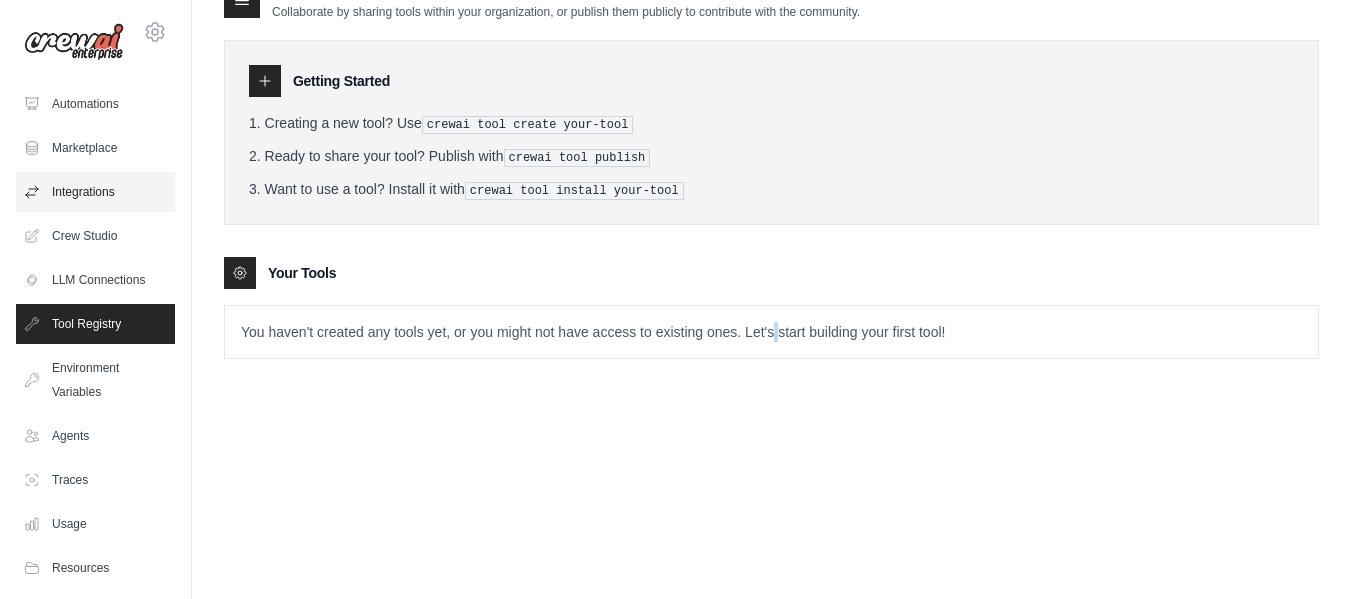 click on "Integrations" at bounding box center (95, 192) 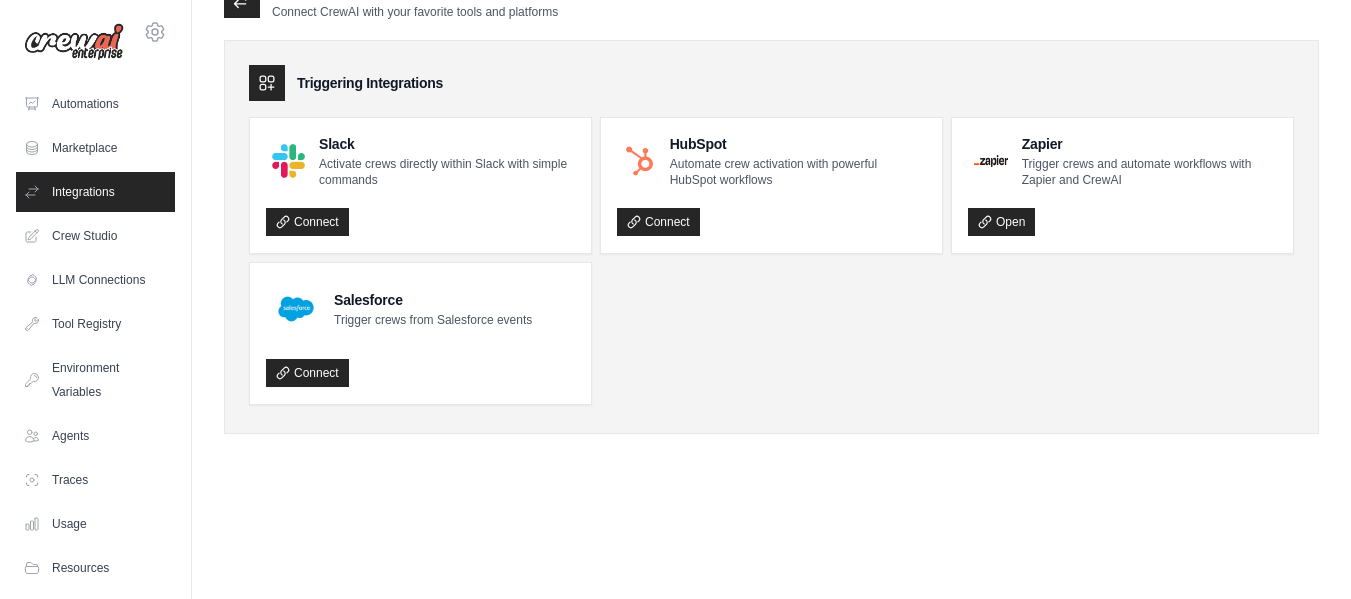 scroll, scrollTop: 0, scrollLeft: 0, axis: both 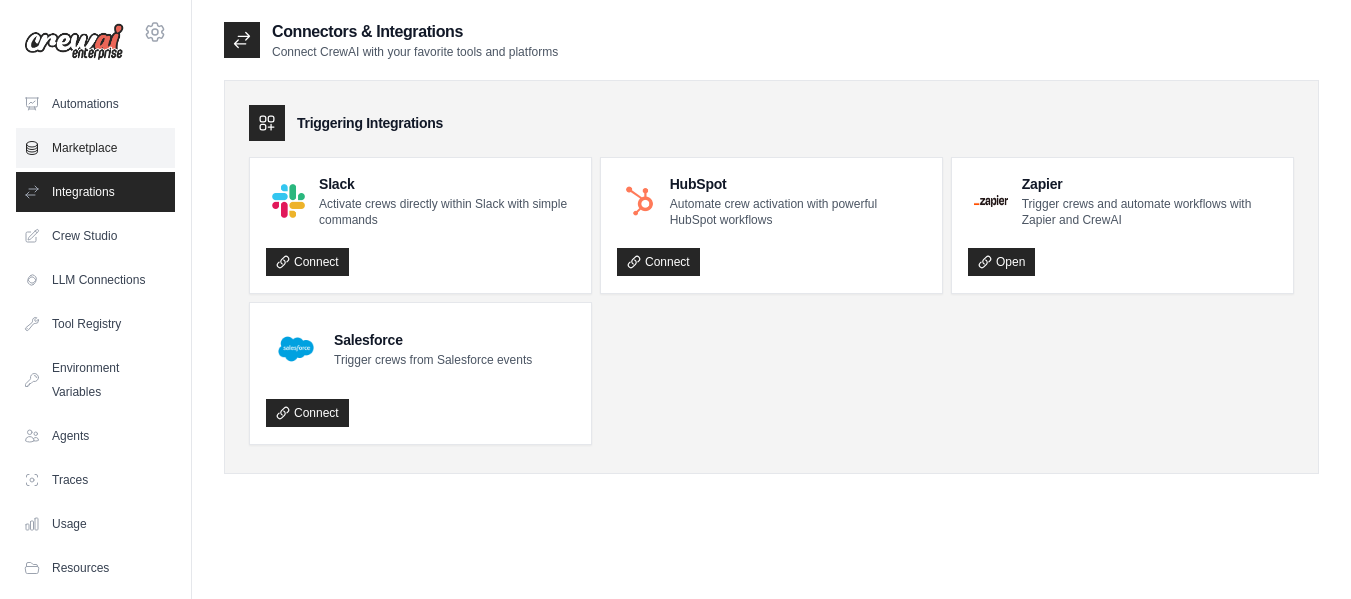click on "Marketplace" at bounding box center [95, 148] 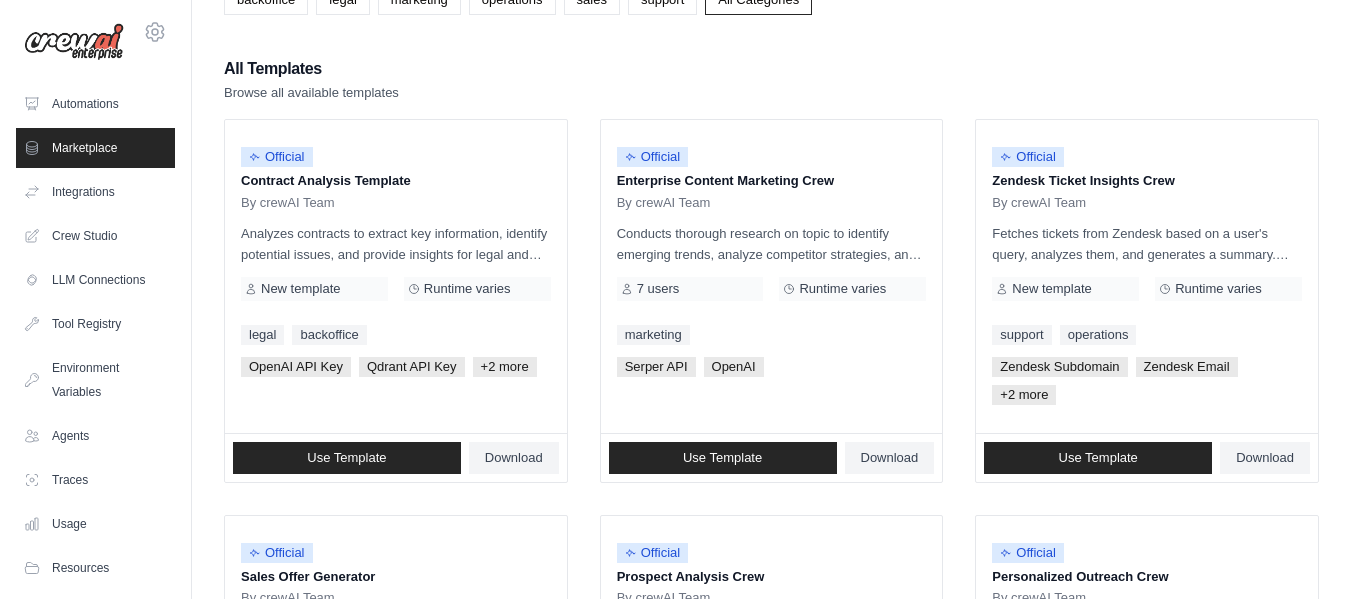 scroll, scrollTop: 200, scrollLeft: 0, axis: vertical 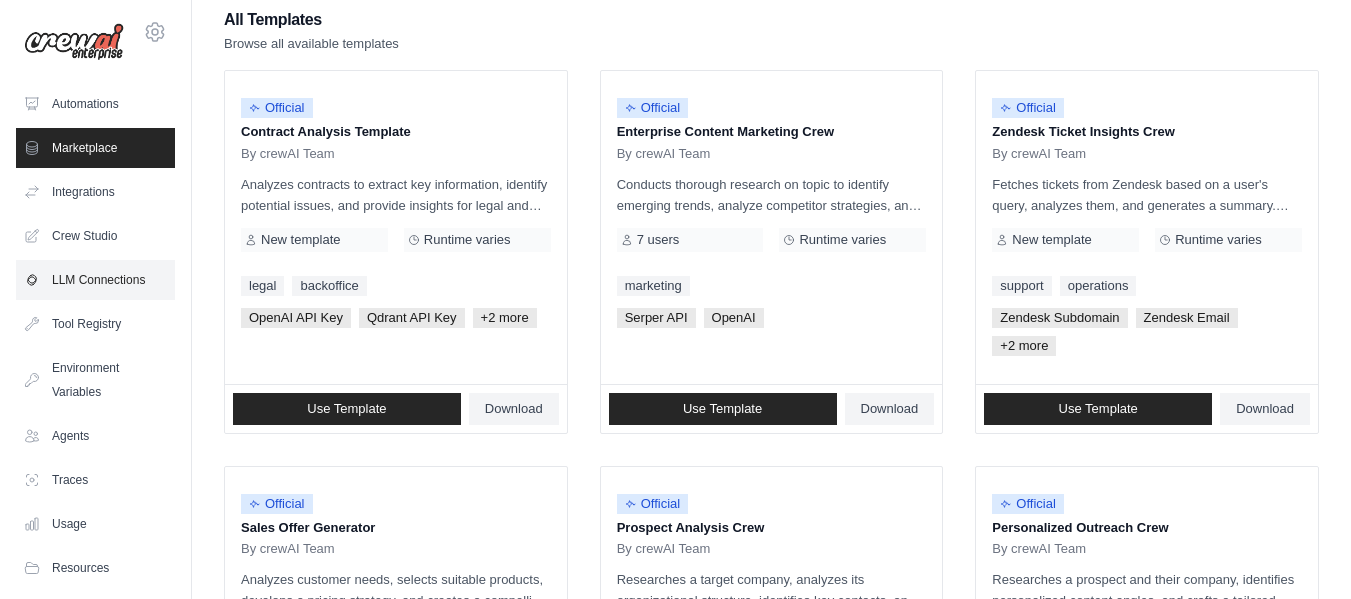 click on "LLM Connections" at bounding box center (95, 280) 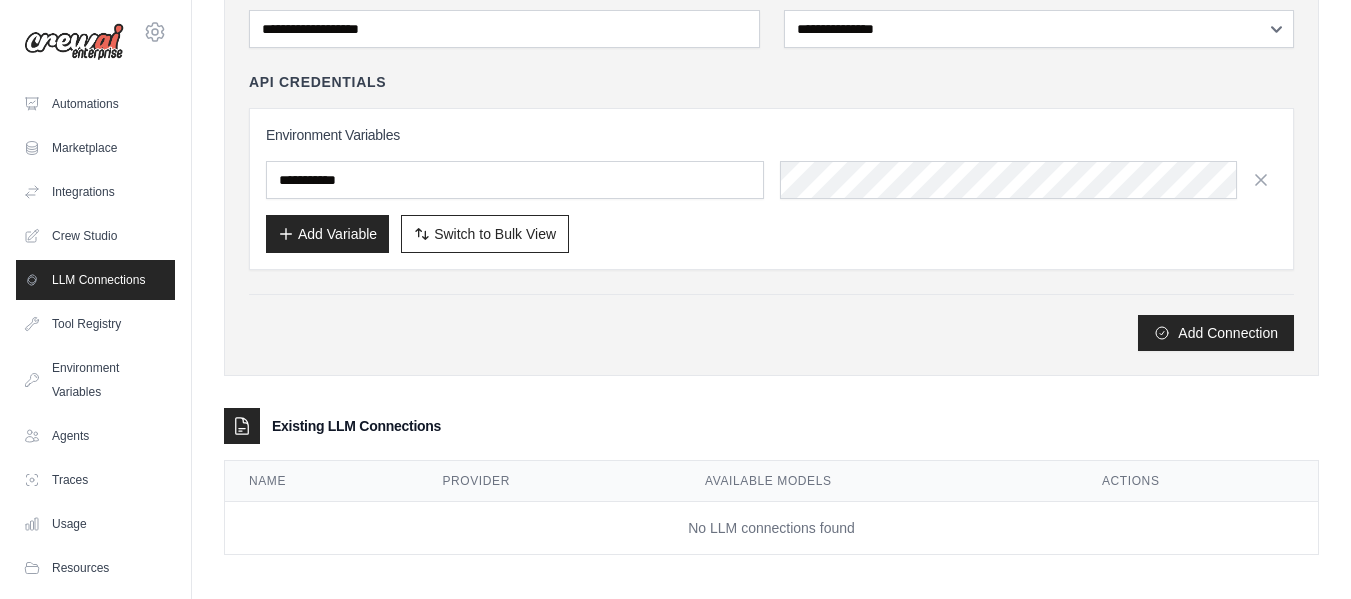 scroll, scrollTop: 183, scrollLeft: 0, axis: vertical 